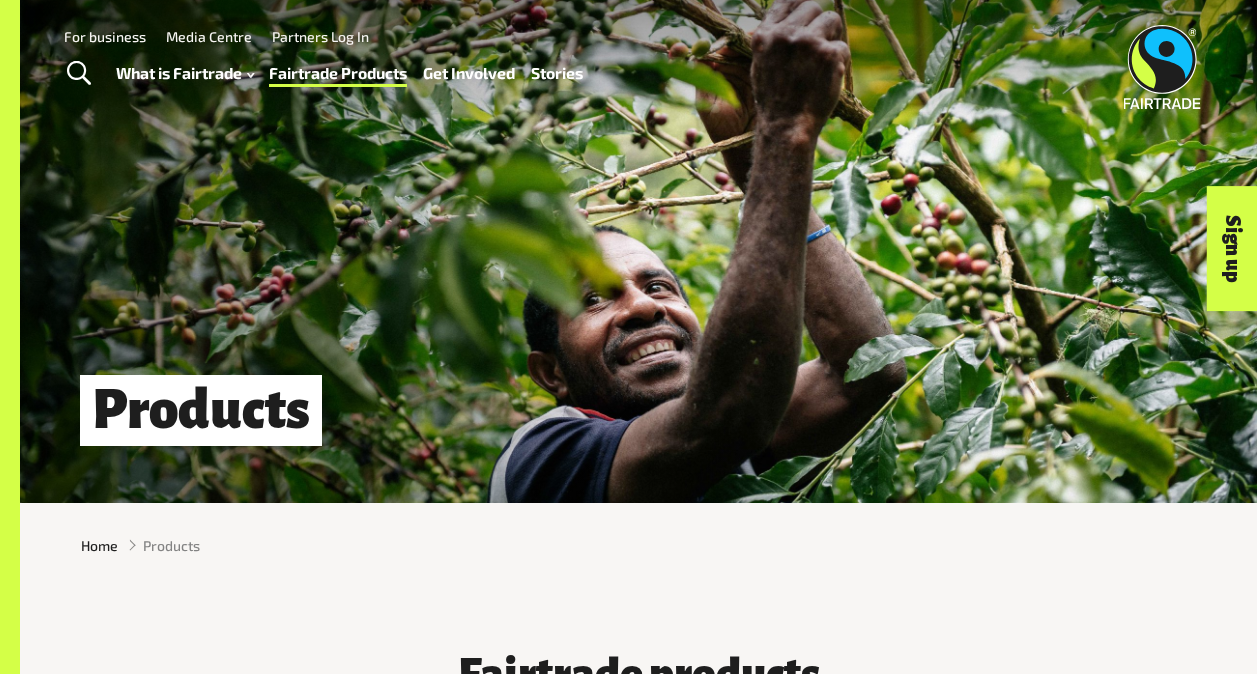 scroll, scrollTop: 0, scrollLeft: 0, axis: both 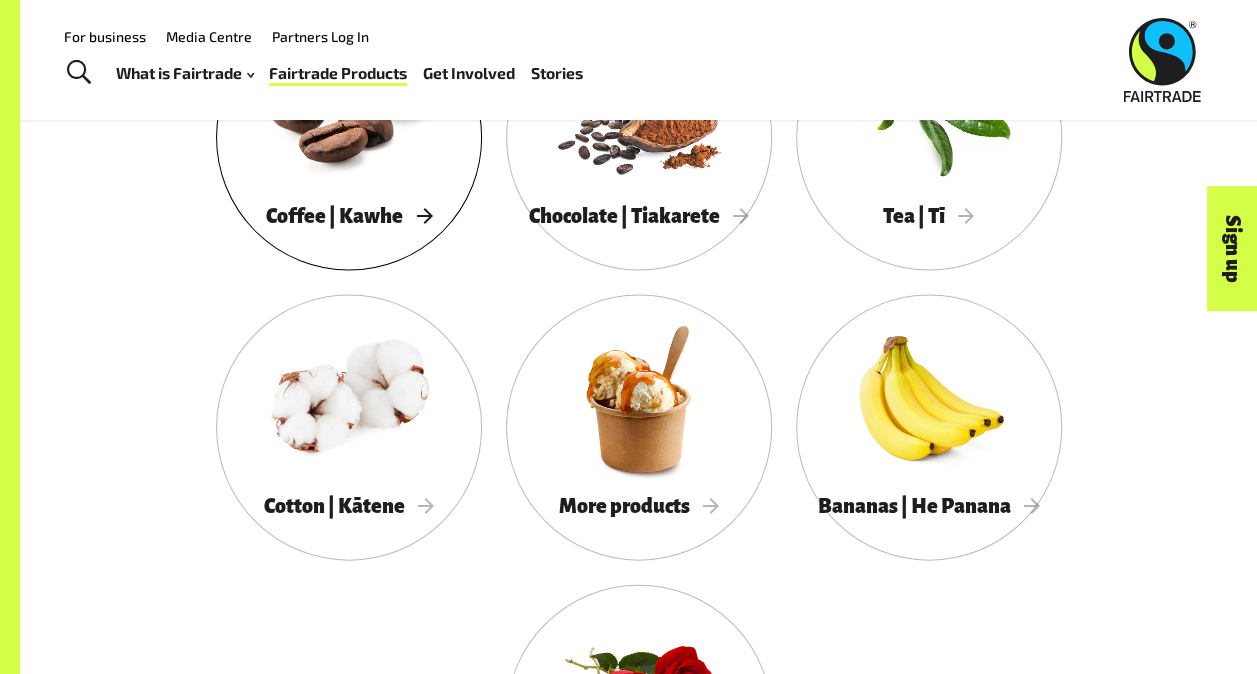 click at bounding box center (349, 108) 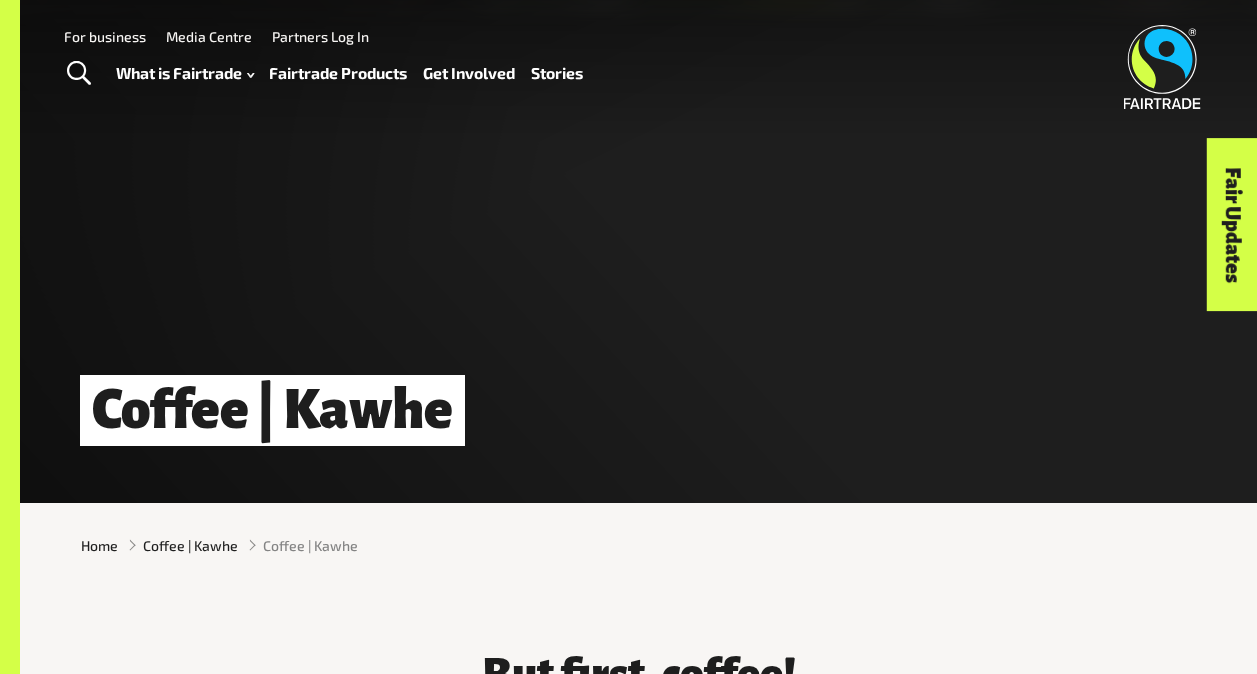 scroll, scrollTop: 0, scrollLeft: 0, axis: both 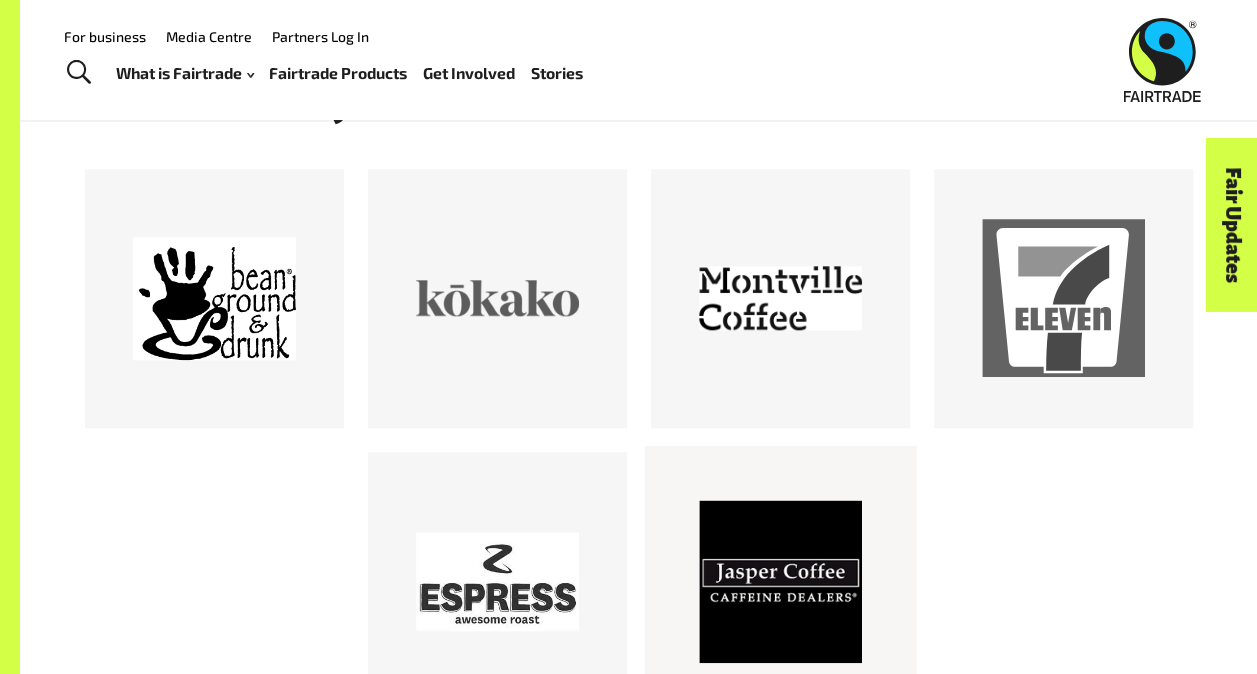 click at bounding box center [780, 581] 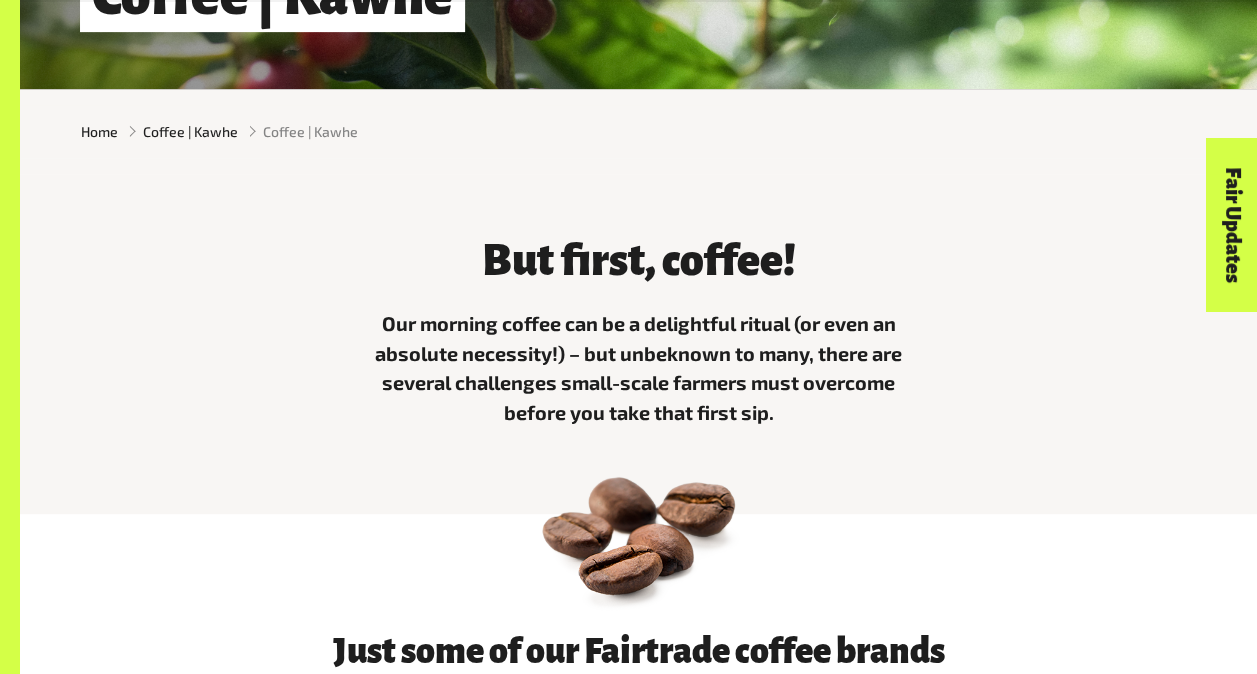 scroll, scrollTop: 414, scrollLeft: 0, axis: vertical 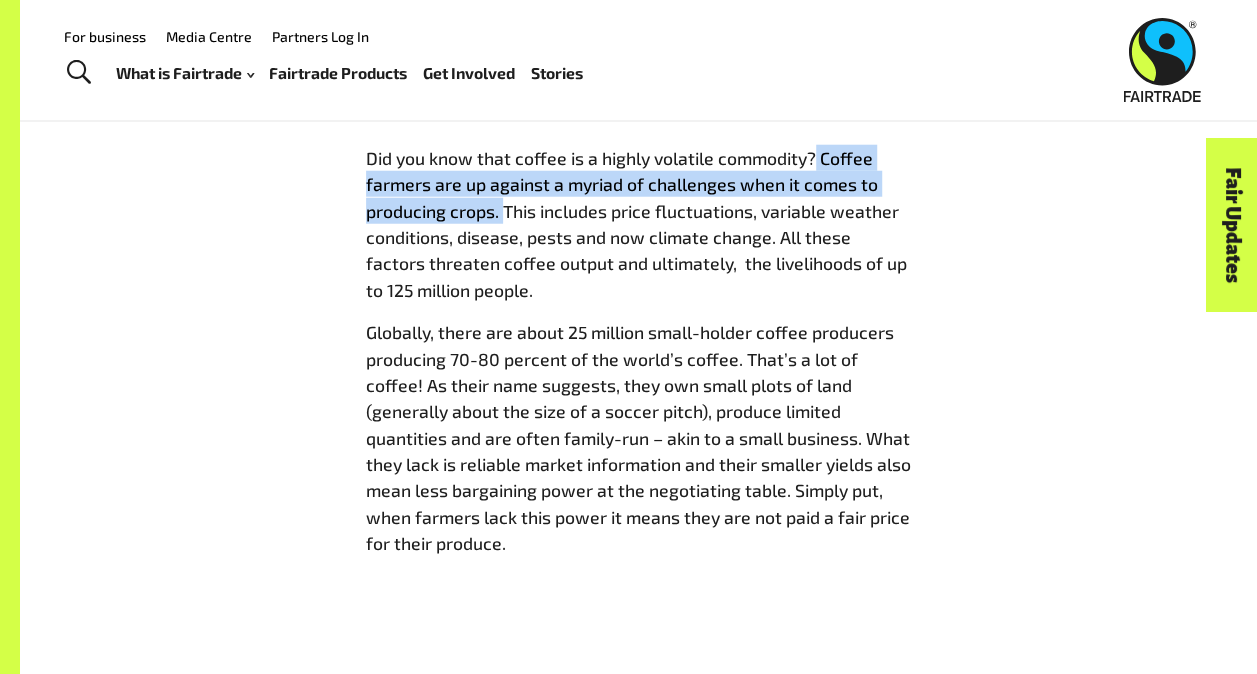 drag, startPoint x: 817, startPoint y: 165, endPoint x: 502, endPoint y: 226, distance: 320.852 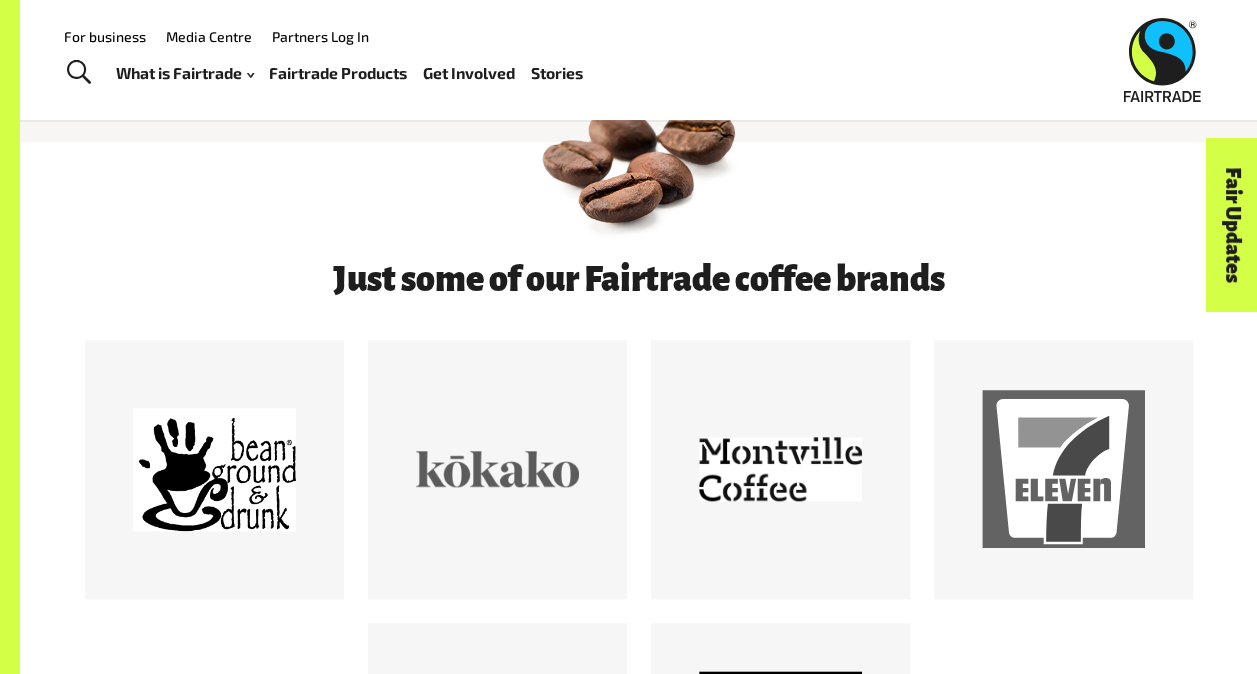 scroll, scrollTop: 0, scrollLeft: 0, axis: both 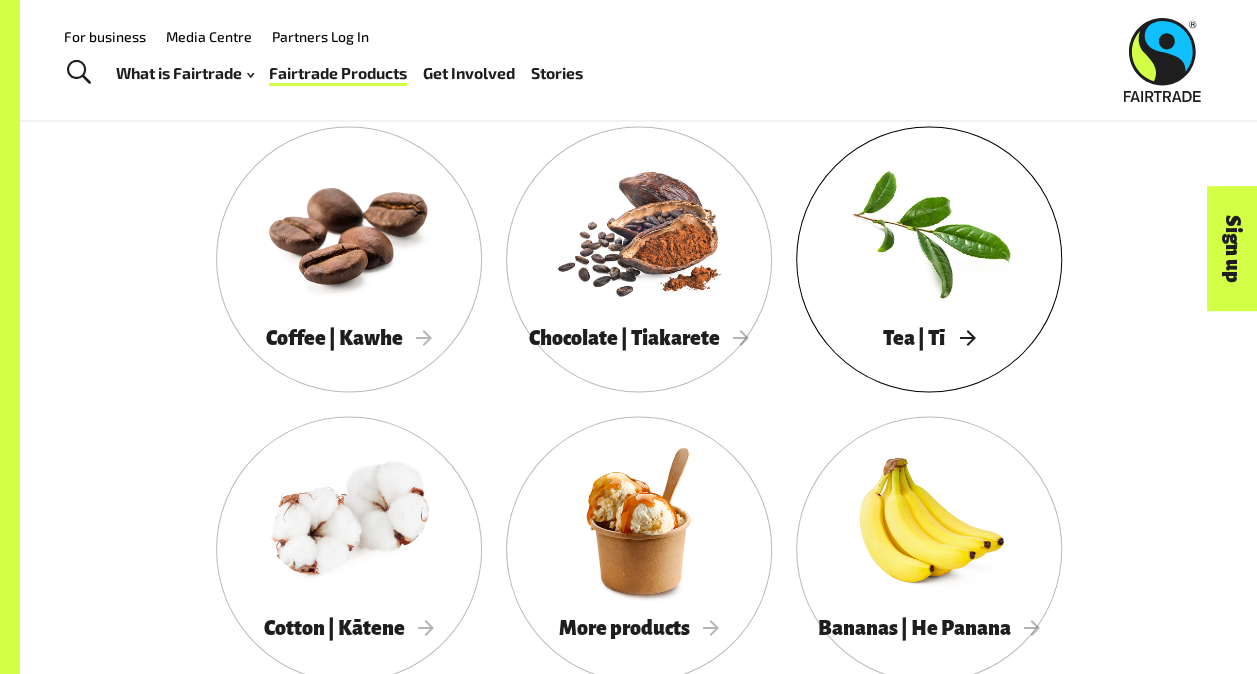 click at bounding box center (929, 230) 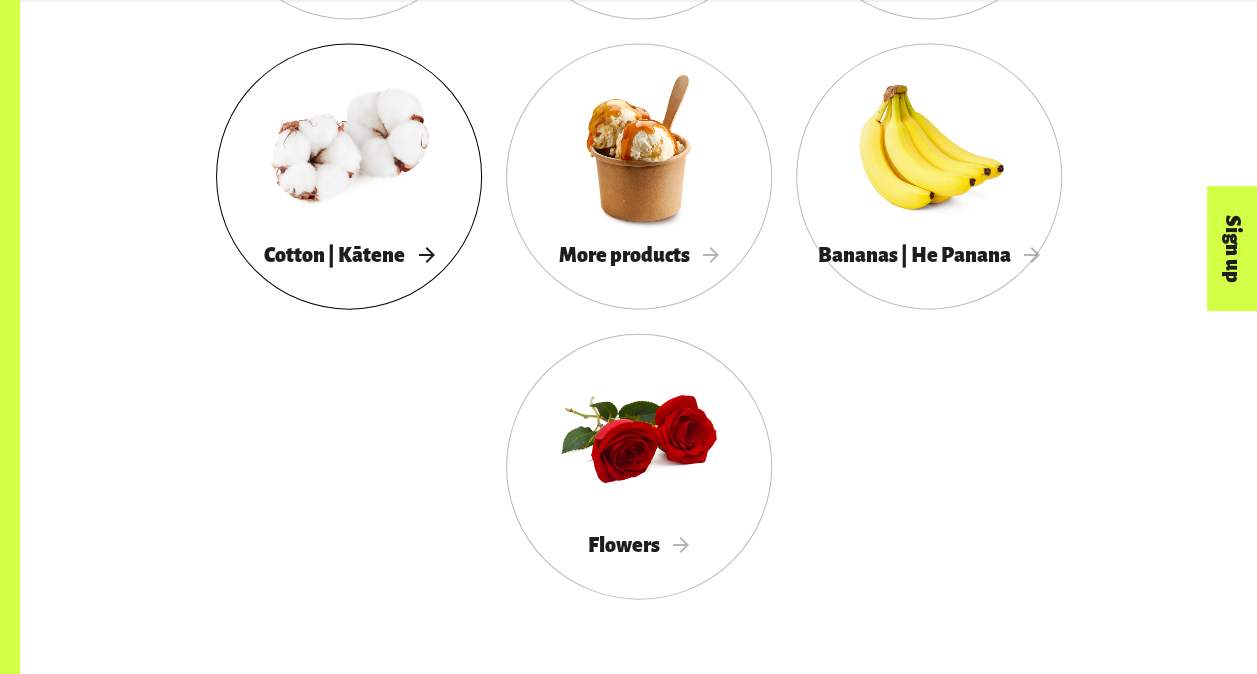 scroll, scrollTop: 2046, scrollLeft: 0, axis: vertical 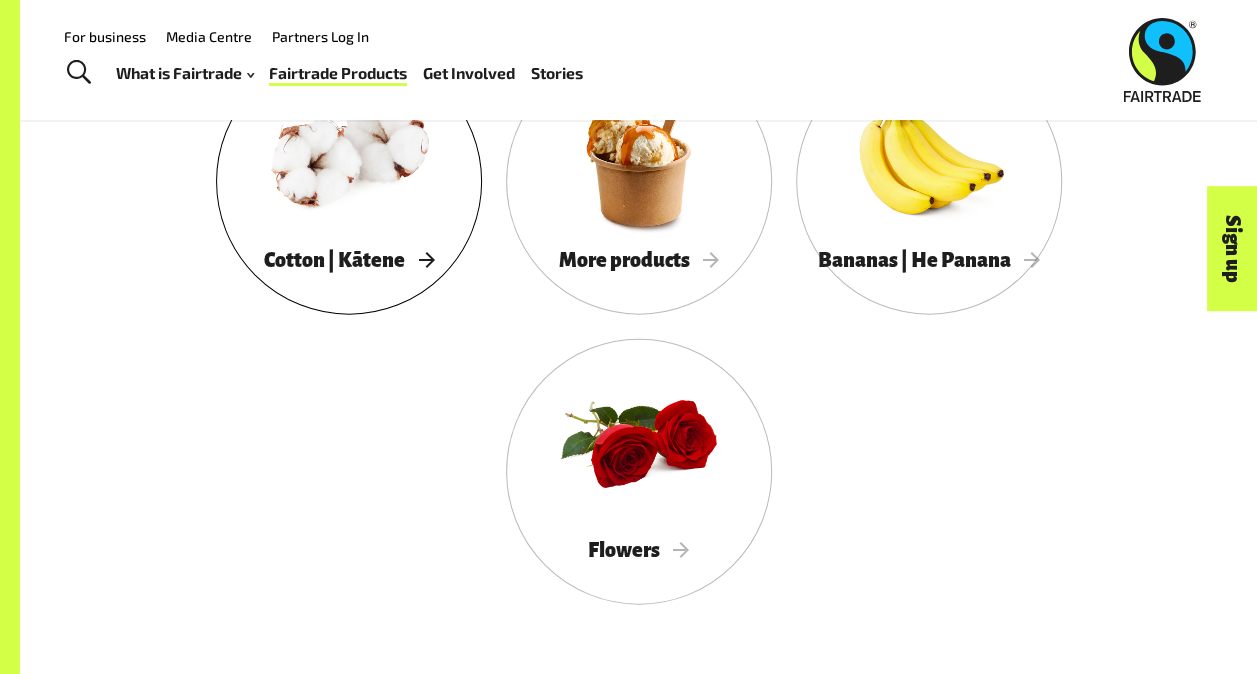 click at bounding box center (349, 153) 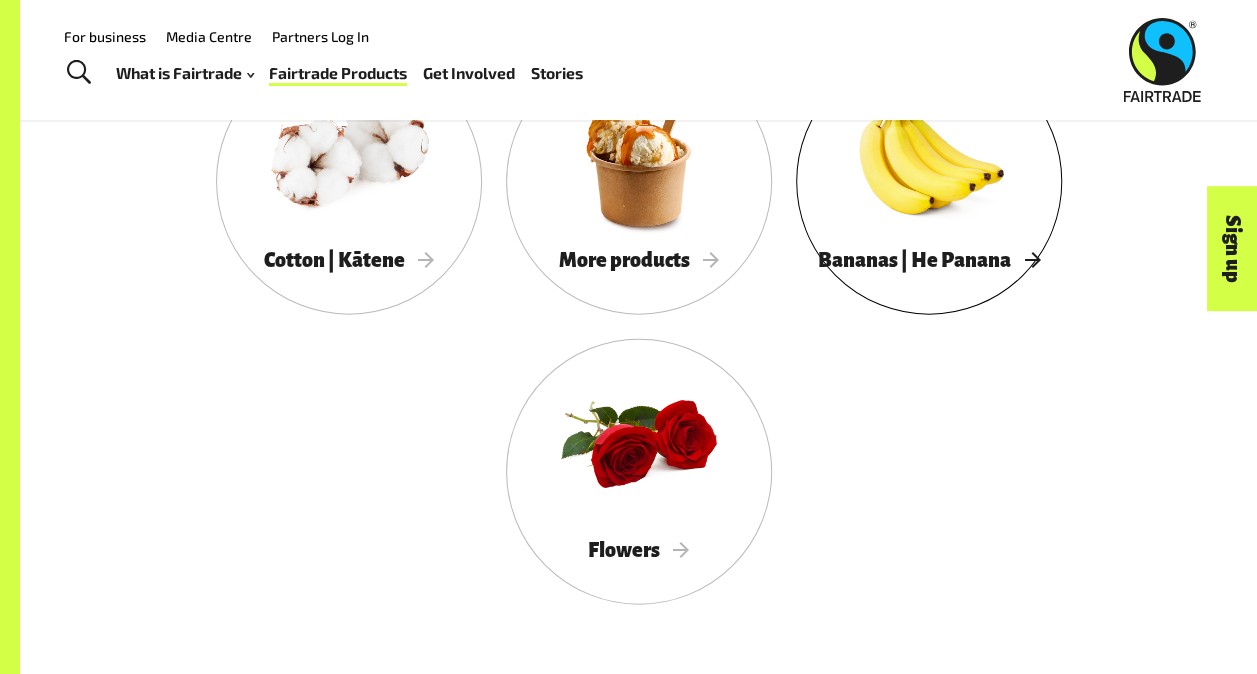 click on "Bananas | He Panana" at bounding box center [929, 260] 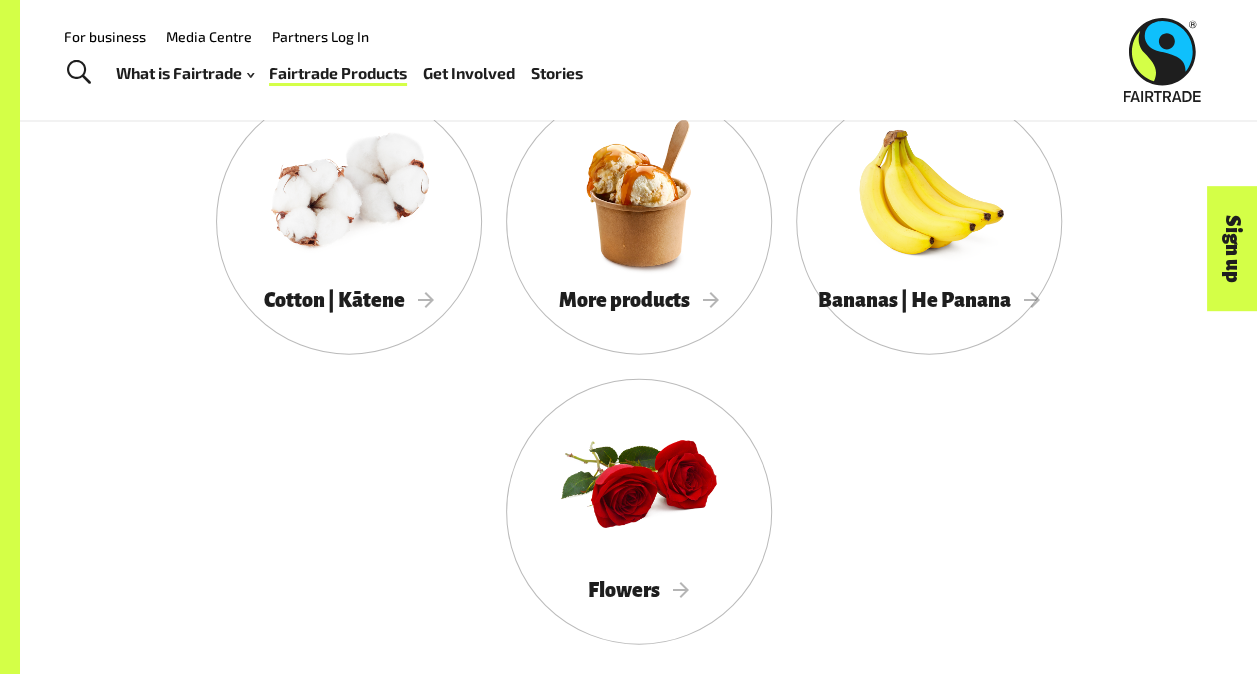 scroll, scrollTop: 2119, scrollLeft: 0, axis: vertical 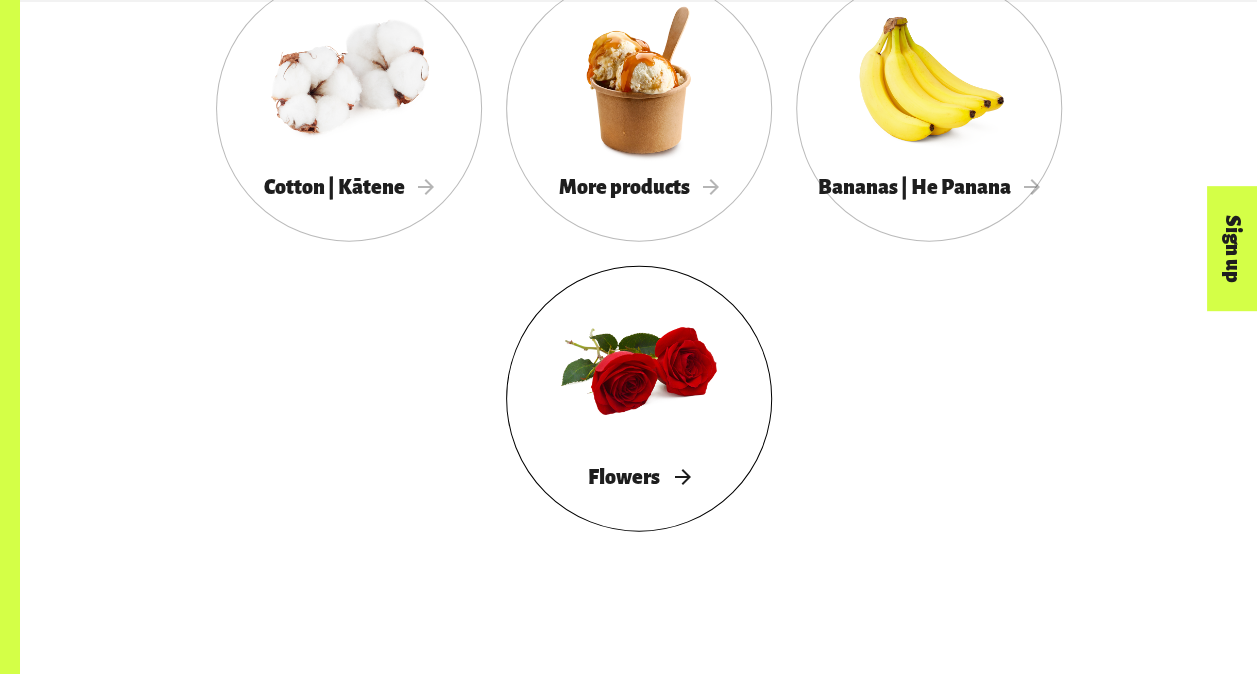 click at bounding box center (639, 370) 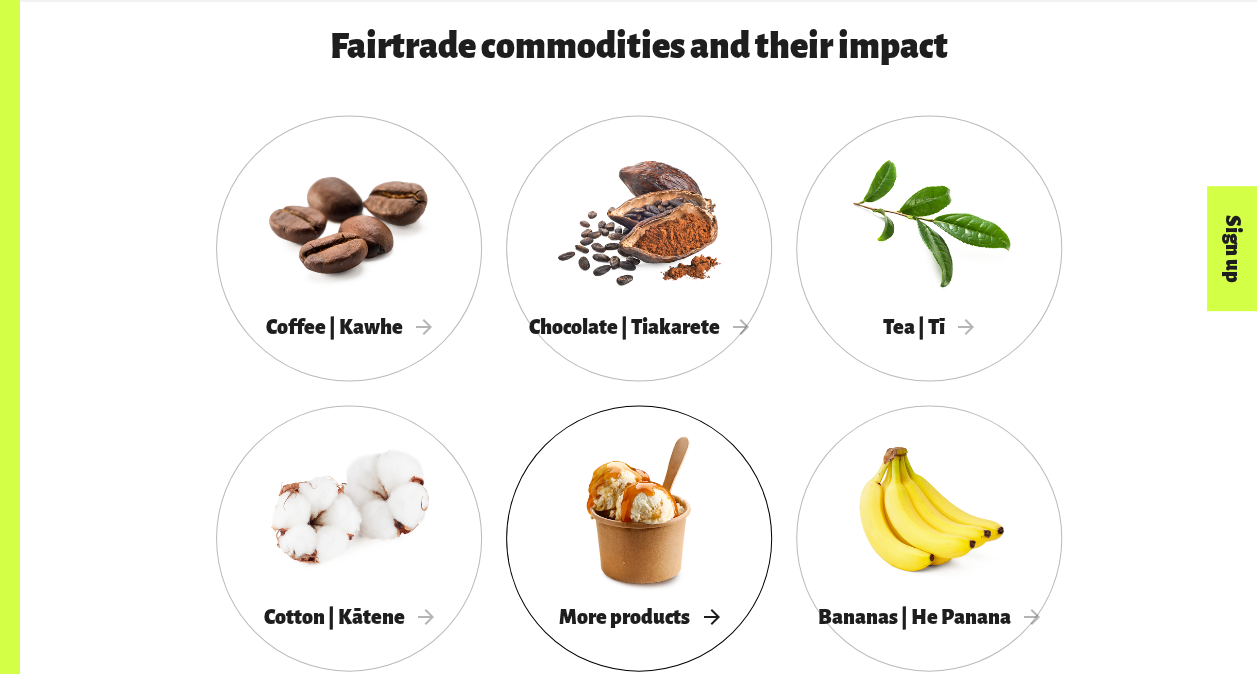 scroll, scrollTop: 1715, scrollLeft: 0, axis: vertical 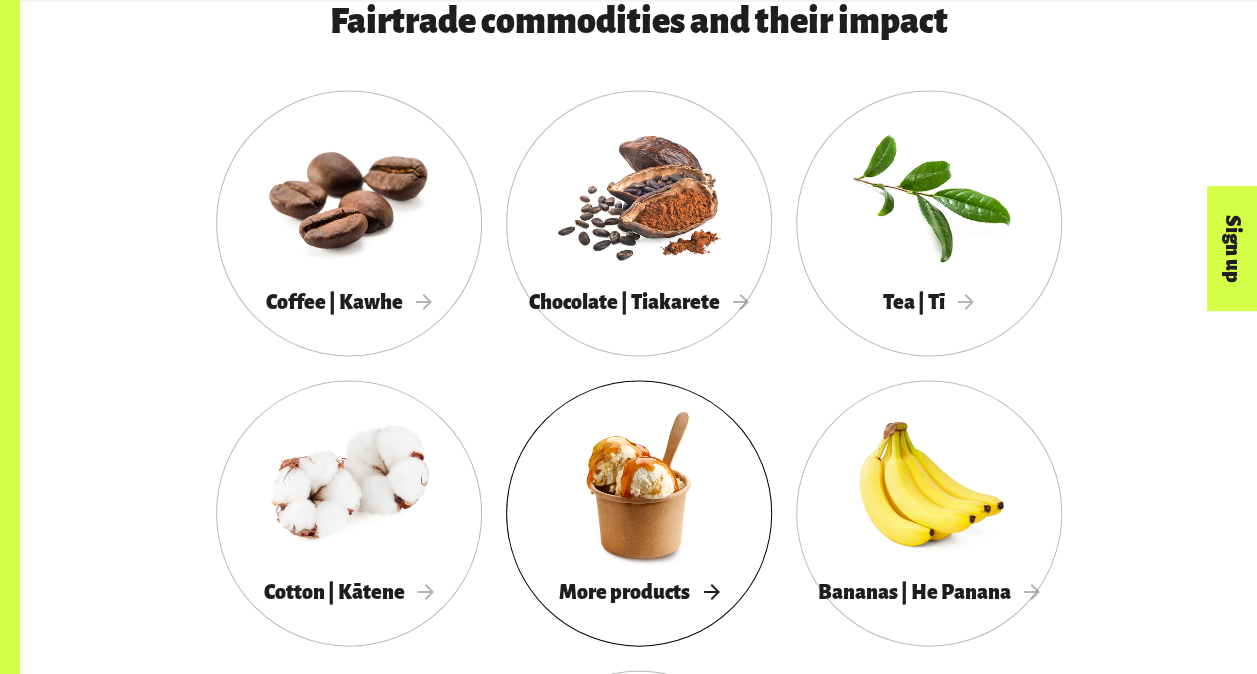 click at bounding box center [639, 484] 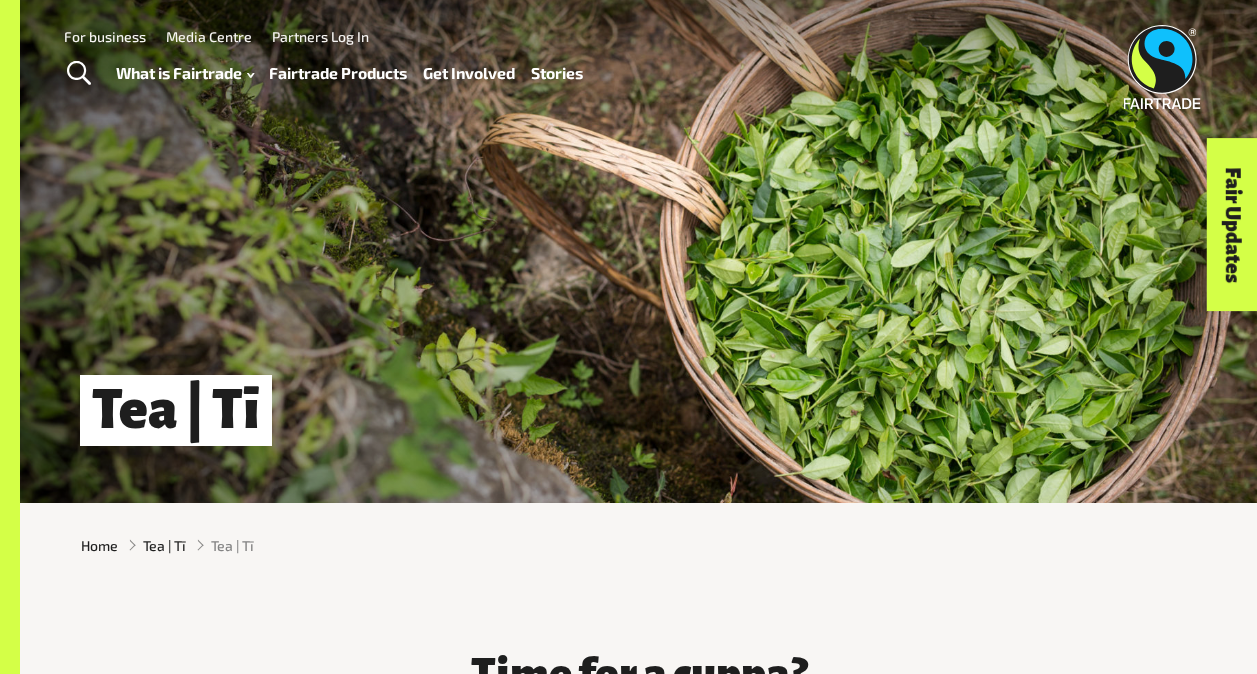 scroll, scrollTop: 0, scrollLeft: 0, axis: both 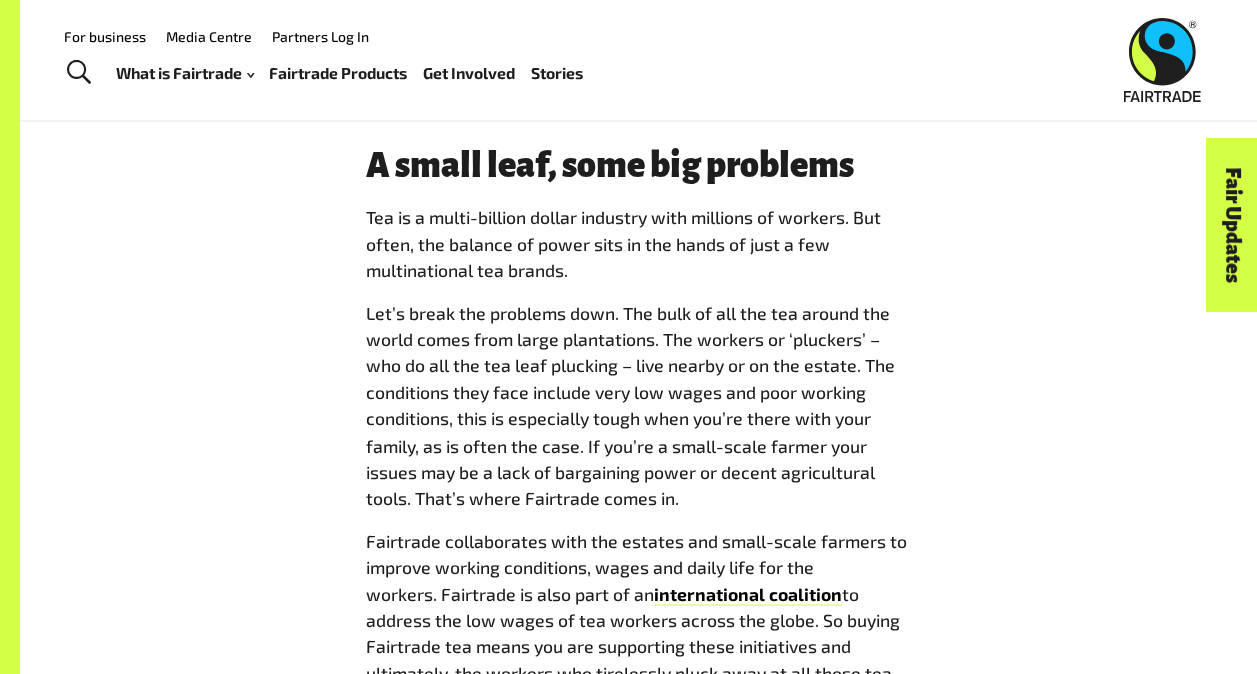 click on "Let’s break the problems down. The bulk of all the tea around the world comes from large plantations. The workers or ‘pluckers’ – who do all the tea leaf plucking – live nearby or on the estate. The conditions they face include very low wages and poor working conditions, this is especially tough when you’re there with your family, as is often the case. If you’re a small-scale farmer your issues may be a lack of bargaining power or decent agricultural tools. That’s where Fairtrade comes in." at bounding box center (639, 405) 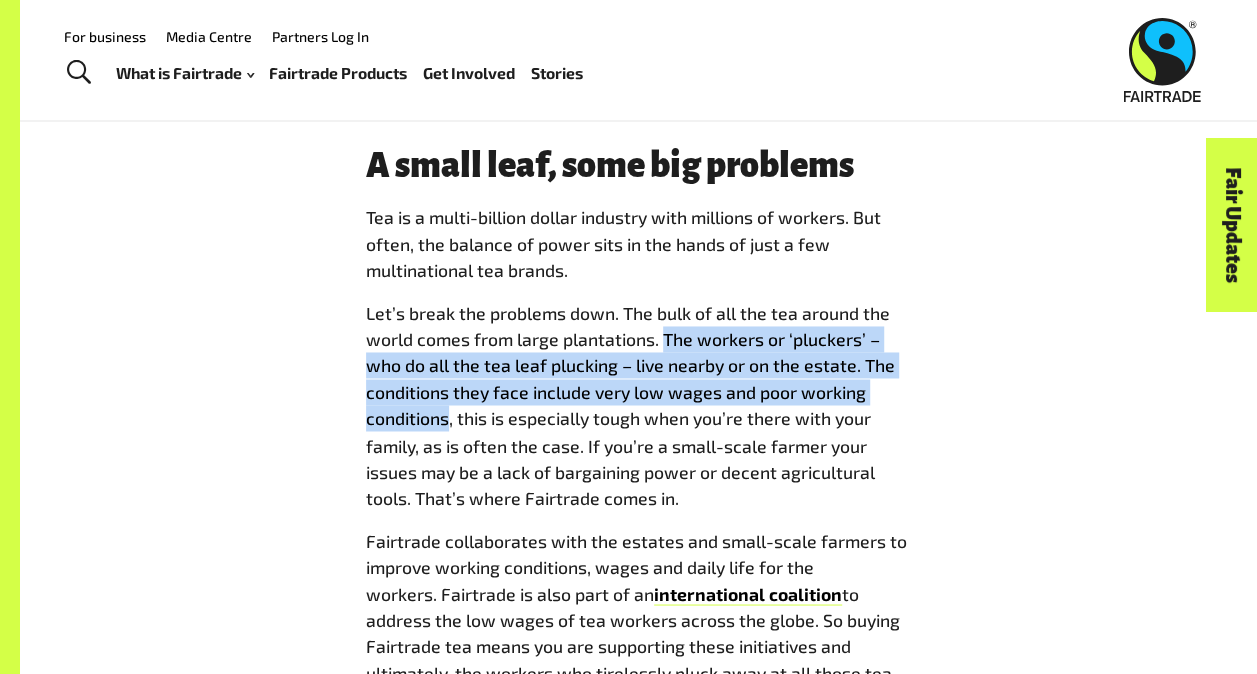 drag, startPoint x: 663, startPoint y: 346, endPoint x: 451, endPoint y: 426, distance: 226.59215 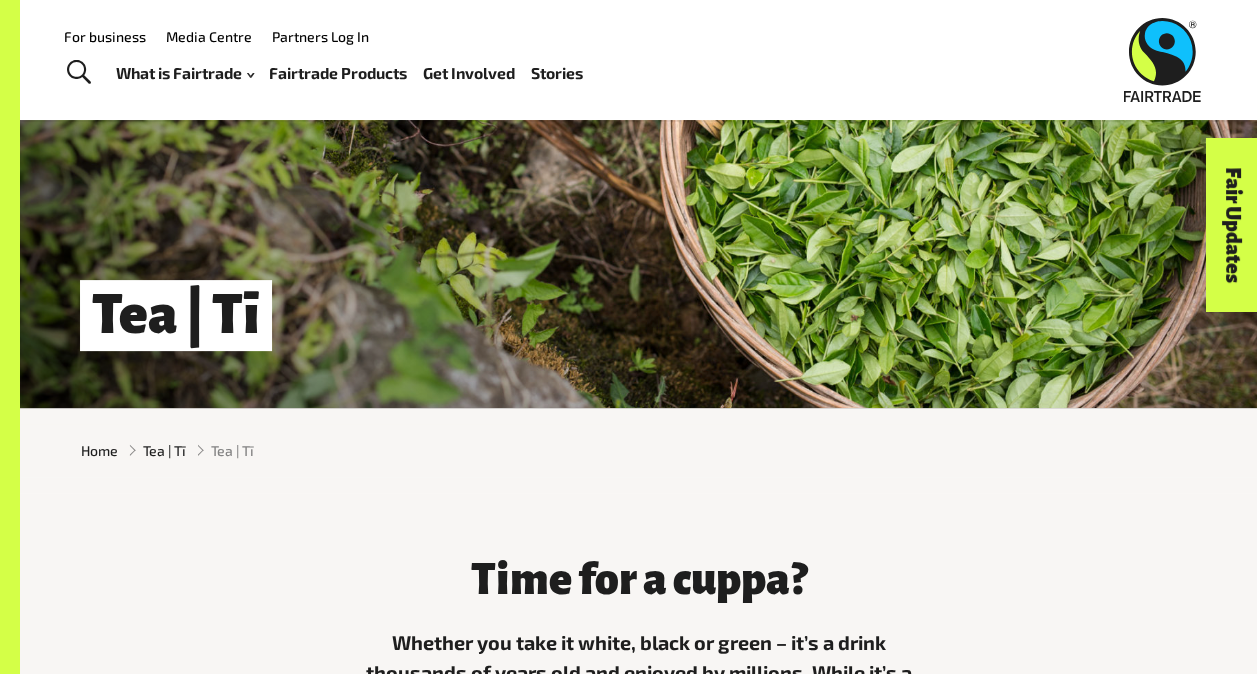 scroll, scrollTop: 0, scrollLeft: 0, axis: both 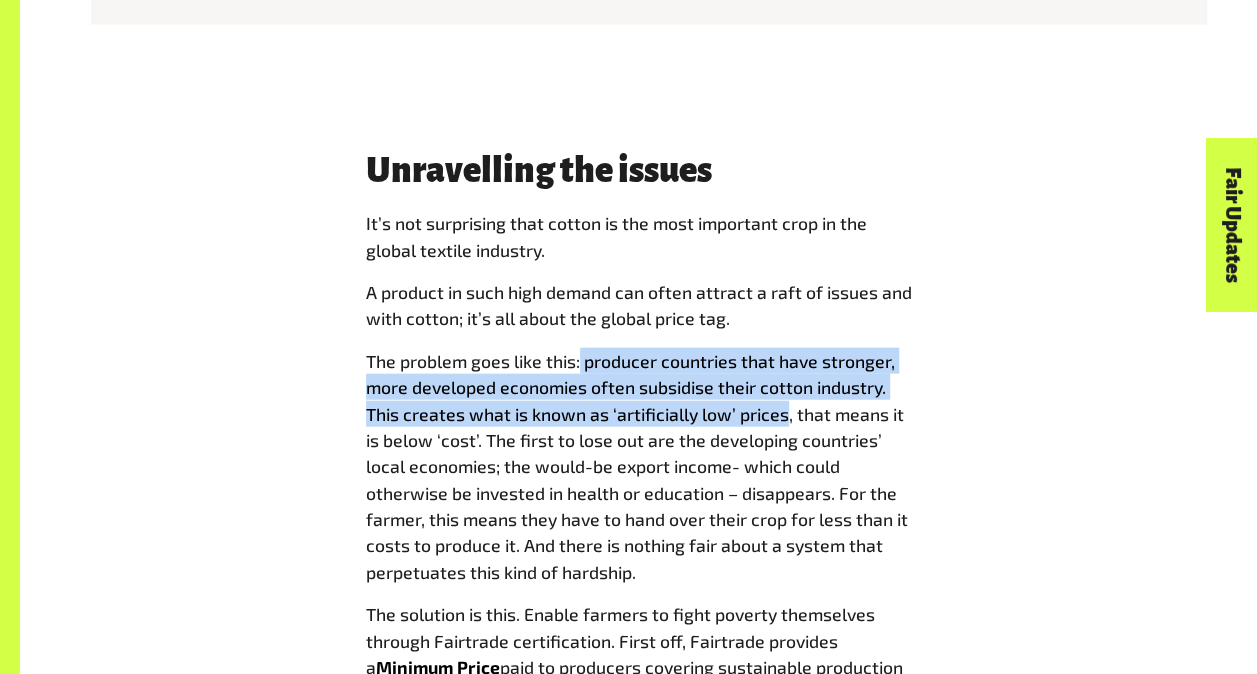 drag, startPoint x: 582, startPoint y: 372, endPoint x: 788, endPoint y: 432, distance: 214.56001 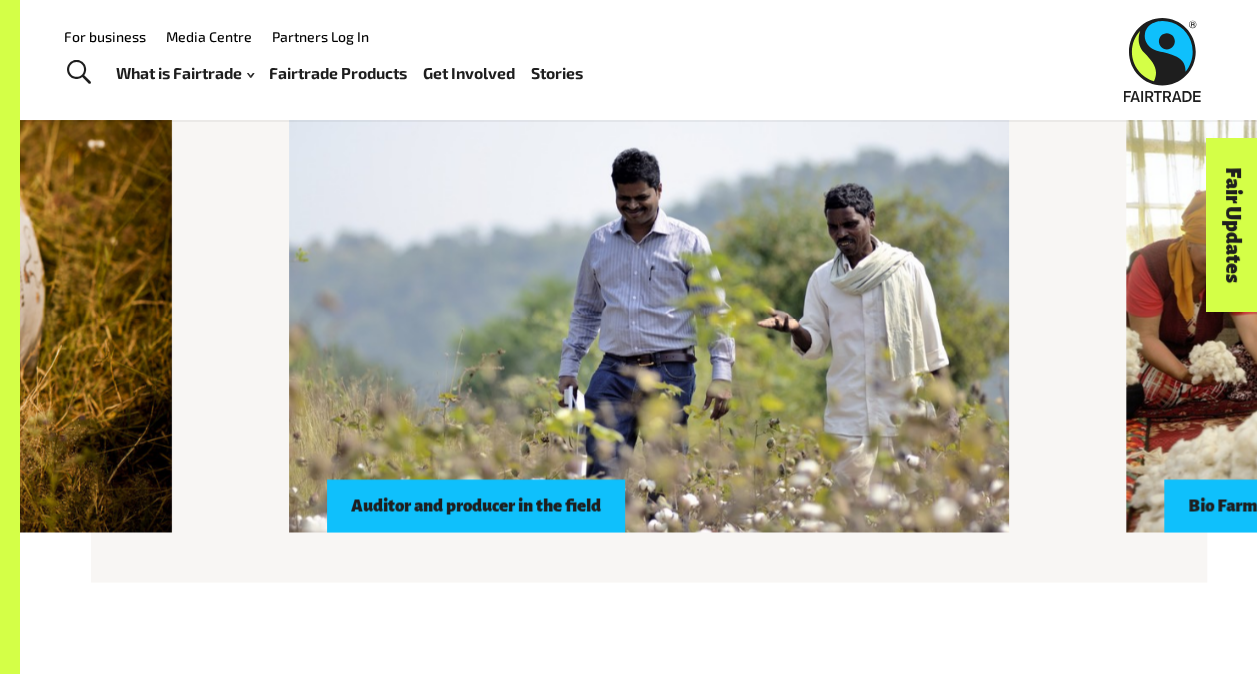 scroll, scrollTop: 1533, scrollLeft: 0, axis: vertical 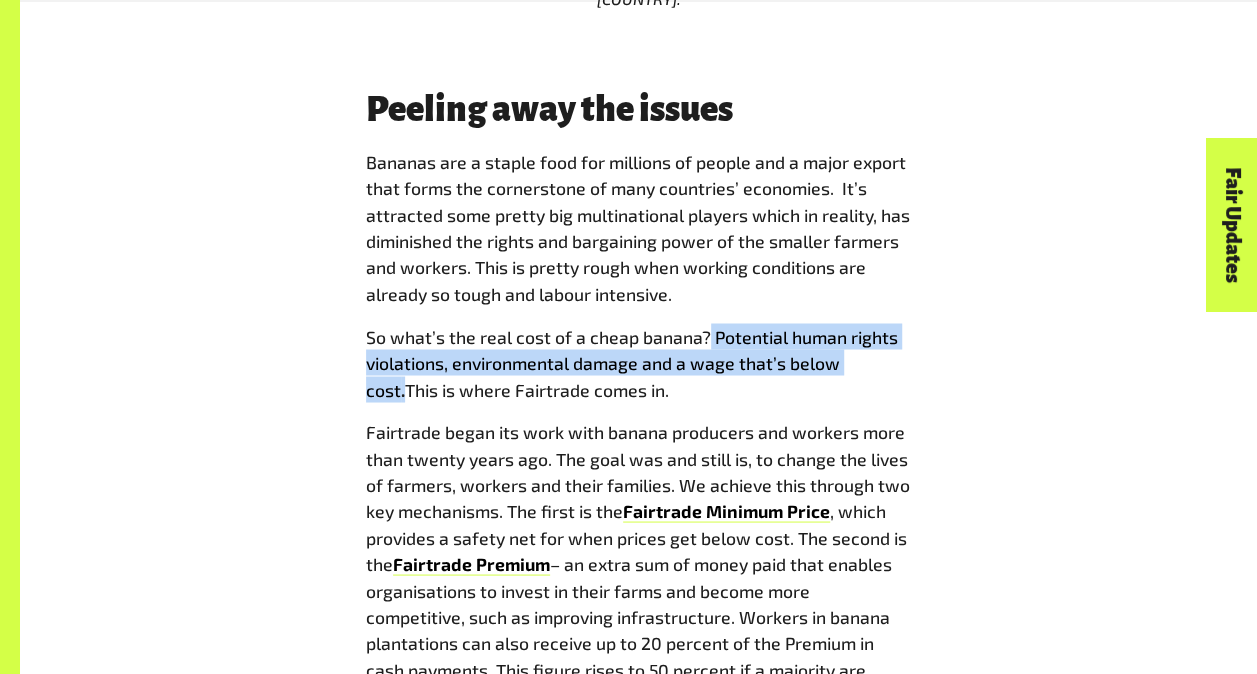 drag, startPoint x: 706, startPoint y: 336, endPoint x: 880, endPoint y: 372, distance: 177.68512 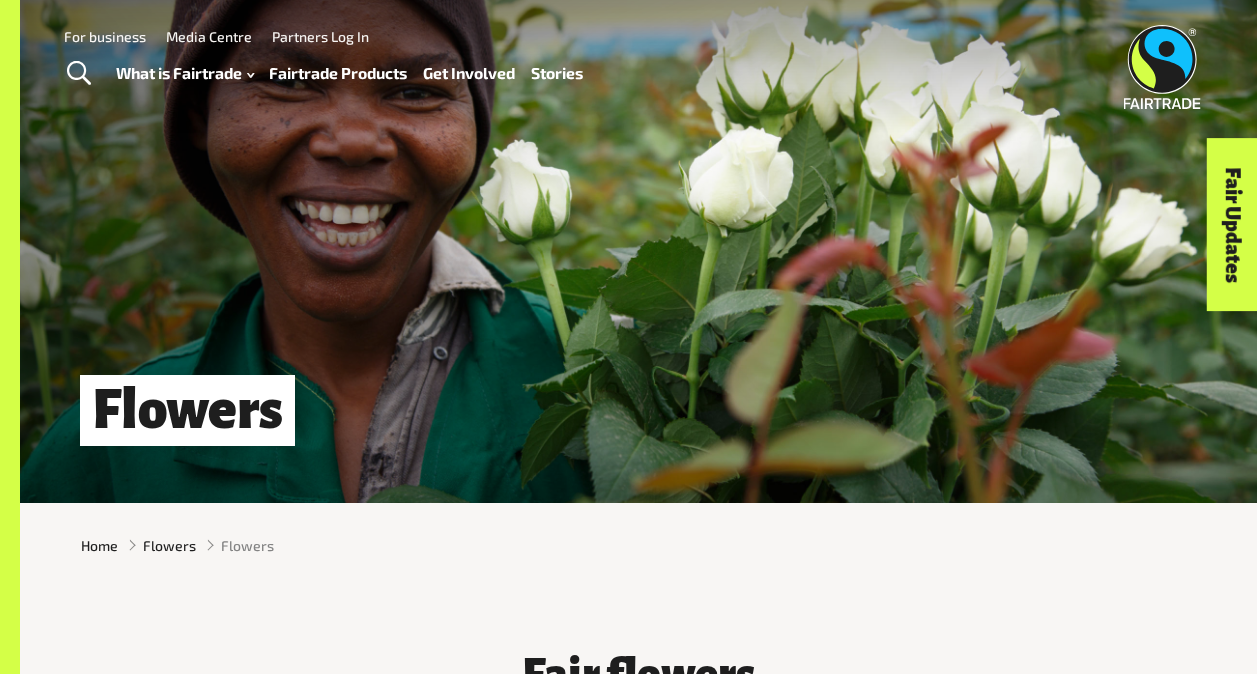 scroll, scrollTop: 0, scrollLeft: 0, axis: both 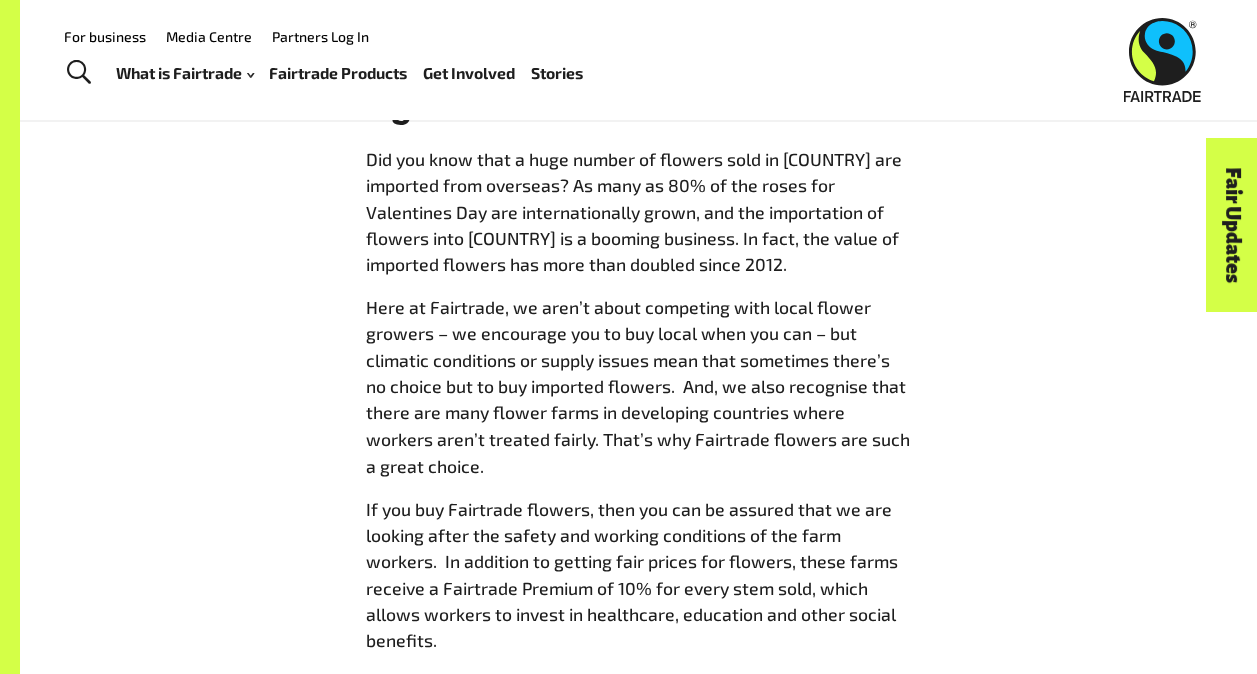 click on "Here at Fairtrade, we aren’t about competing with local flower growers – we encourage you to buy local when you can – but climatic conditions or supply issues mean that sometimes there’s no choice but to buy imported flowers.    And, we also recognise that there are many flower farms in developing countries where workers aren’t treated fairly. That’s why Fairtrade flowers are such a great choice." at bounding box center [639, 386] 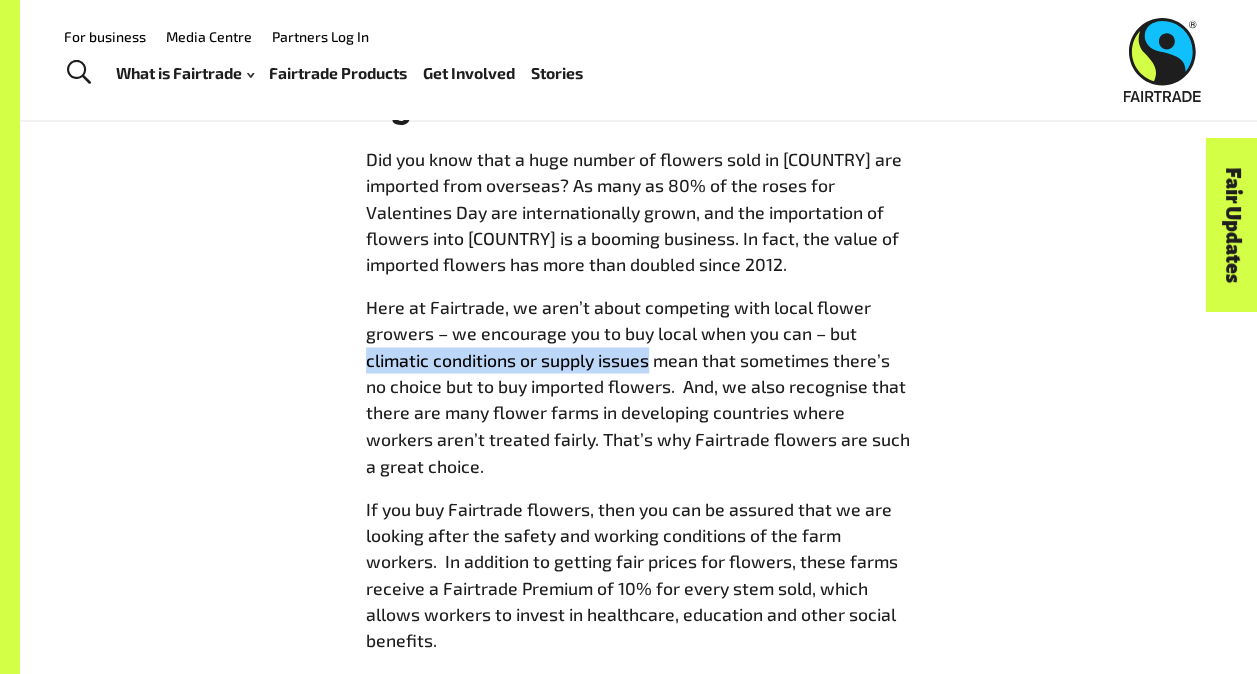 drag, startPoint x: 364, startPoint y: 372, endPoint x: 650, endPoint y: 366, distance: 286.06293 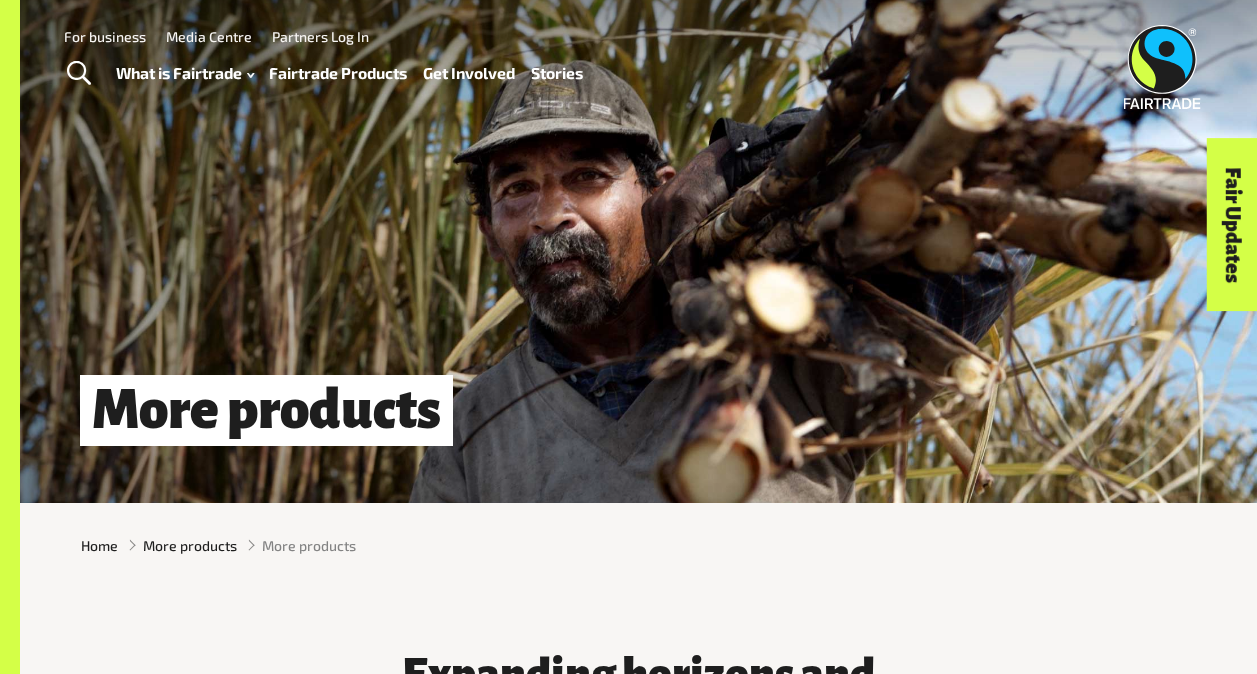 scroll, scrollTop: 0, scrollLeft: 0, axis: both 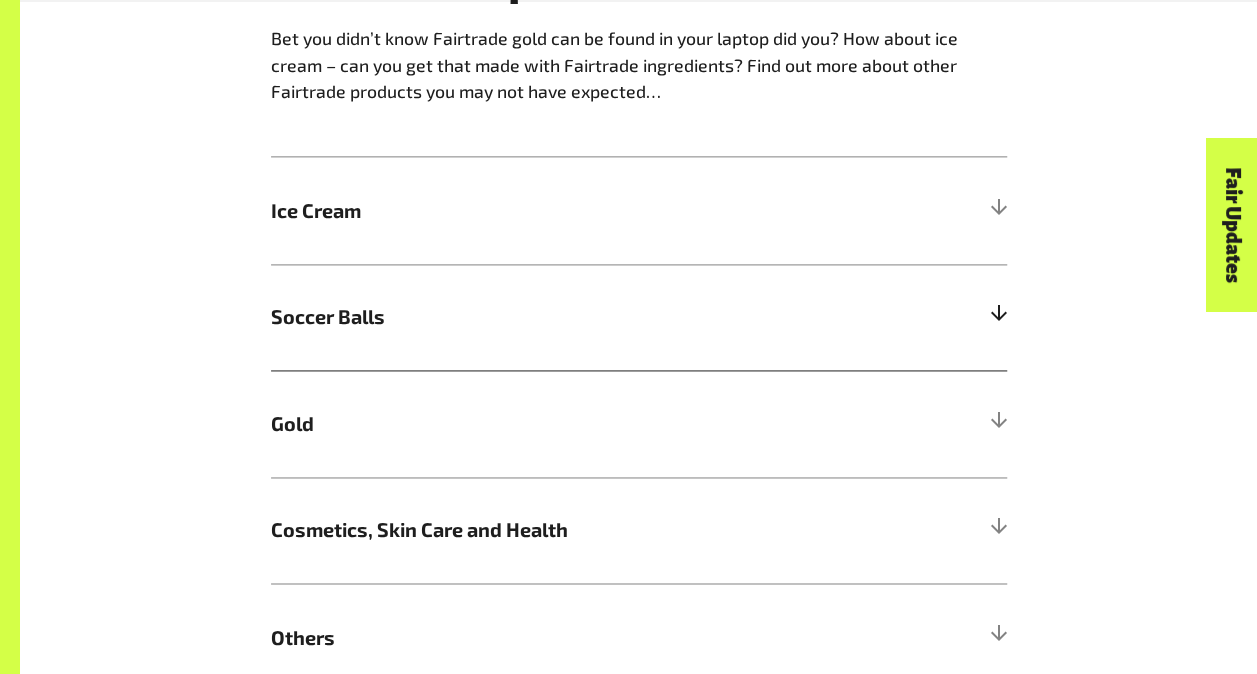 click on "Soccer Balls" at bounding box center (639, 317) 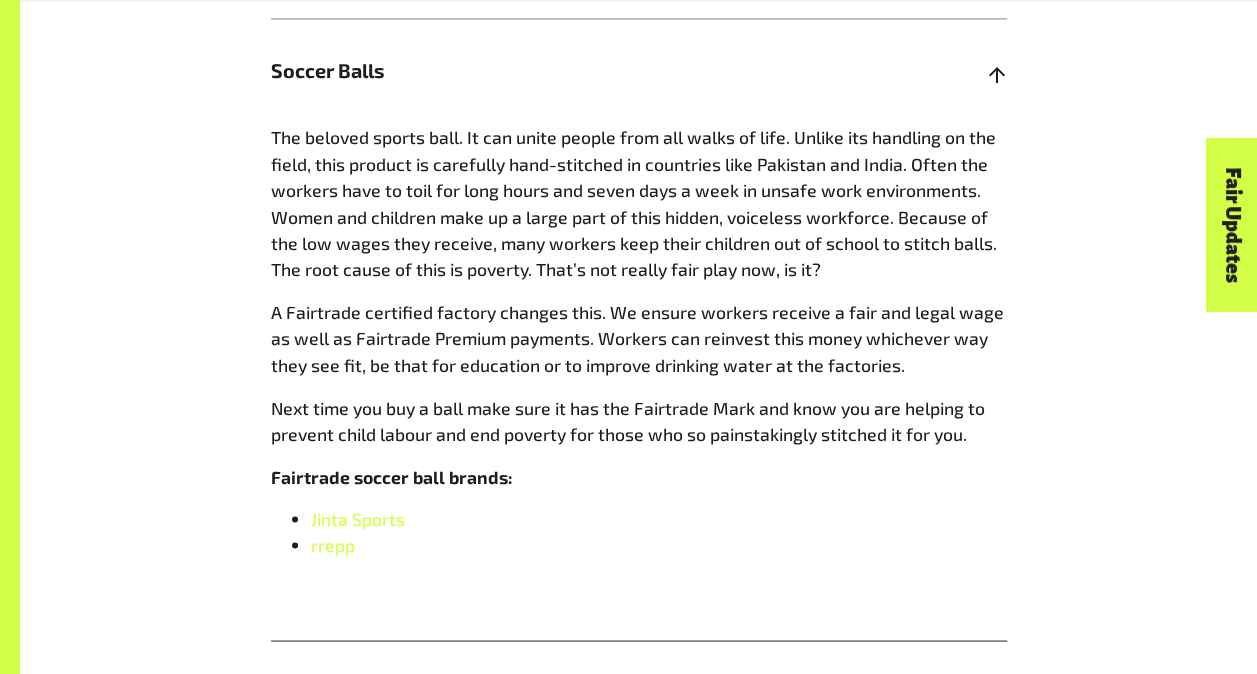 scroll, scrollTop: 1515, scrollLeft: 0, axis: vertical 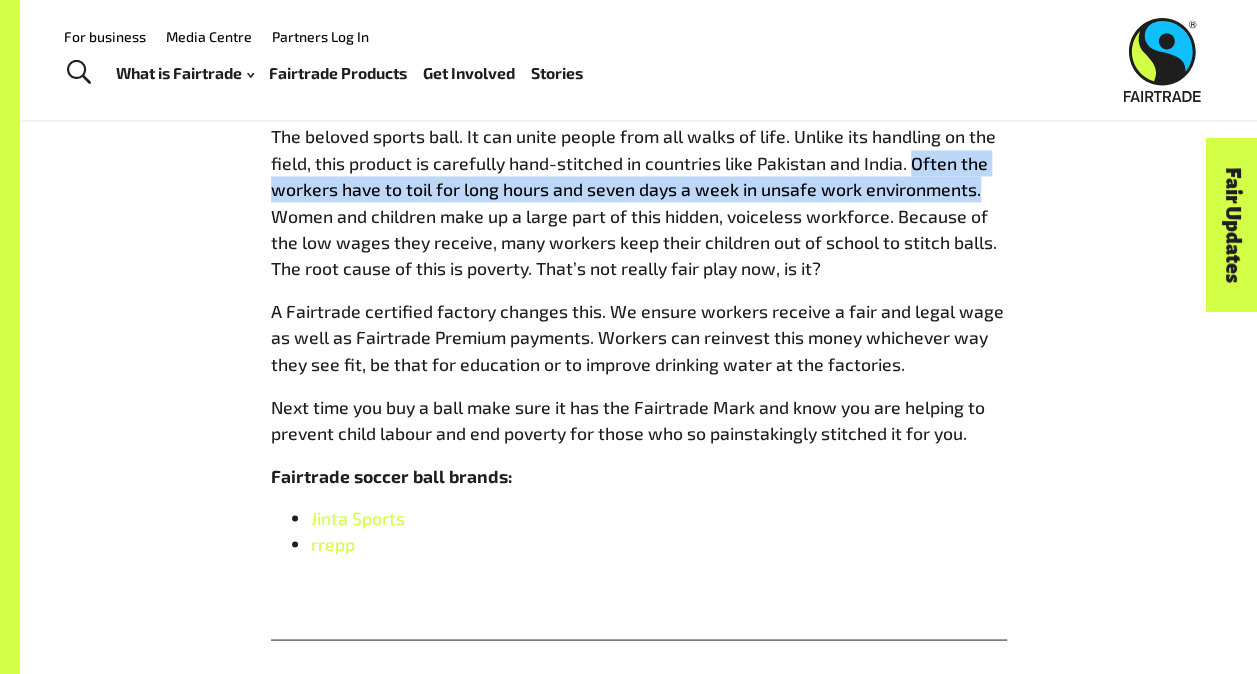 drag, startPoint x: 914, startPoint y: 172, endPoint x: 978, endPoint y: 192, distance: 67.052216 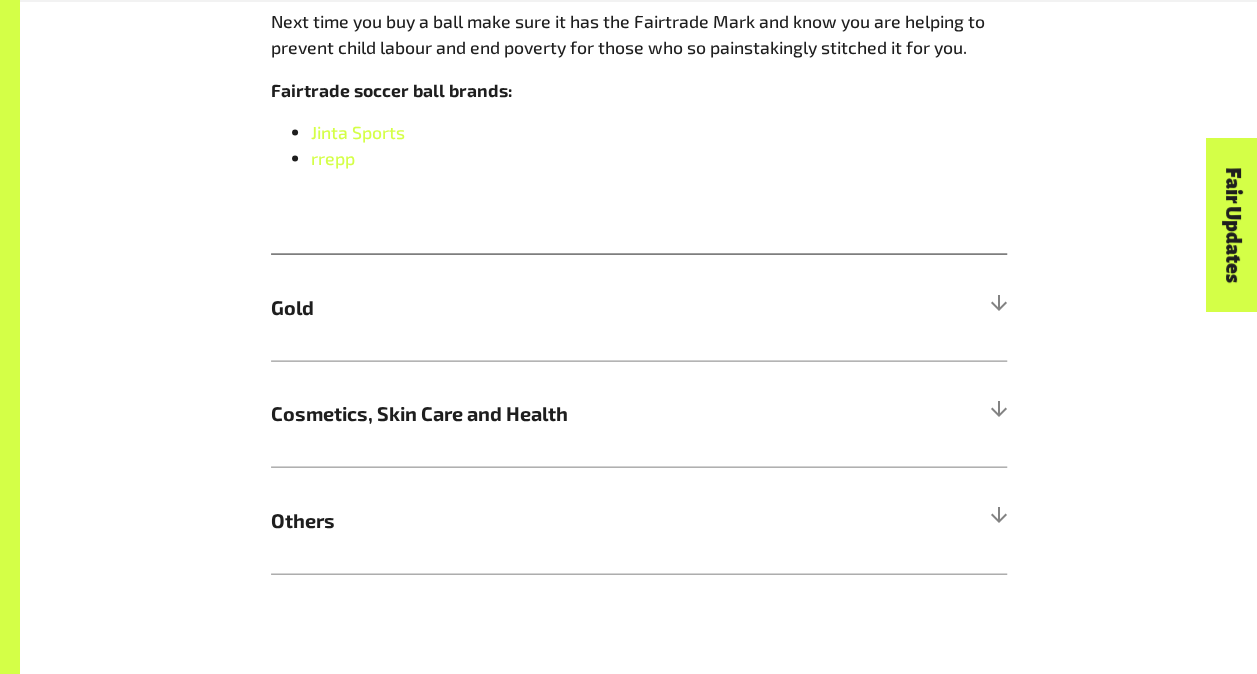 scroll, scrollTop: 1934, scrollLeft: 0, axis: vertical 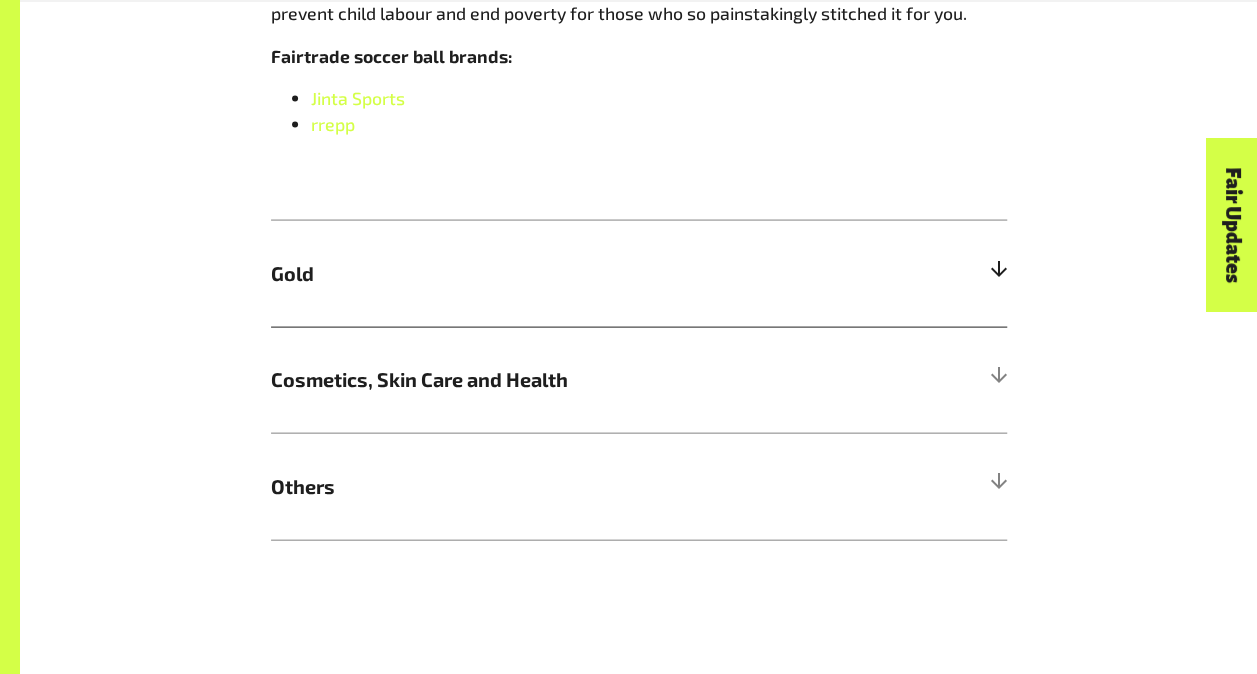 click on "Gold" at bounding box center (639, 273) 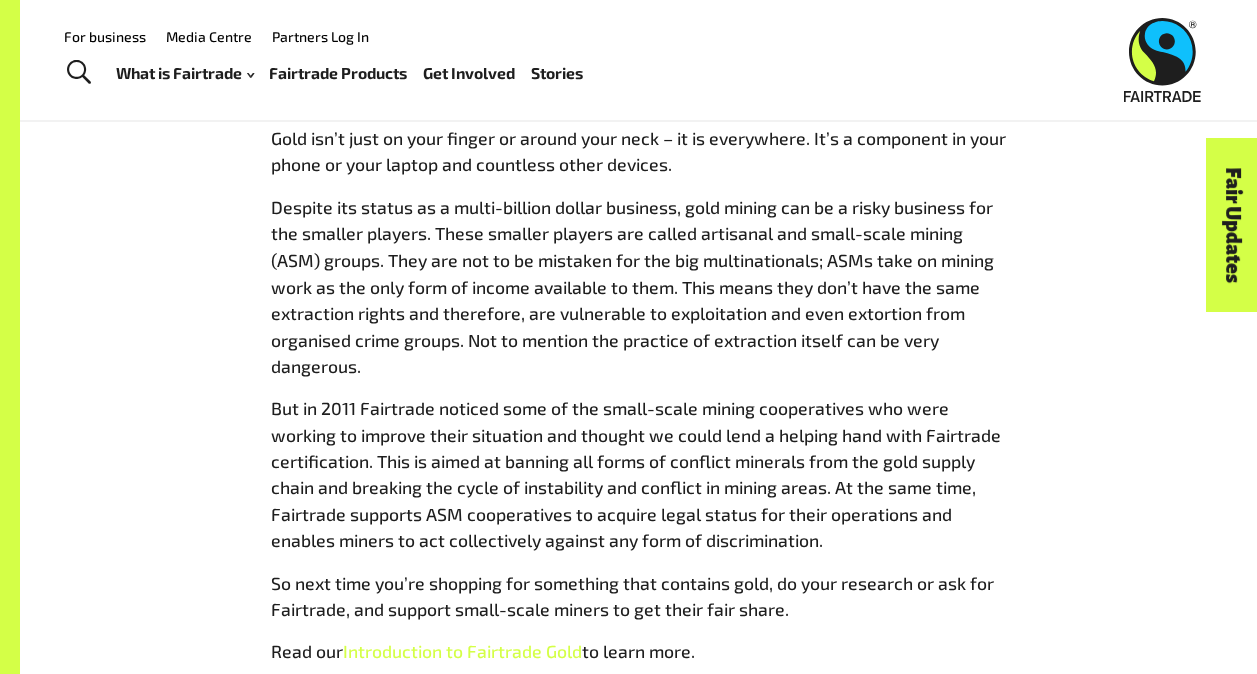 scroll, scrollTop: 1621, scrollLeft: 0, axis: vertical 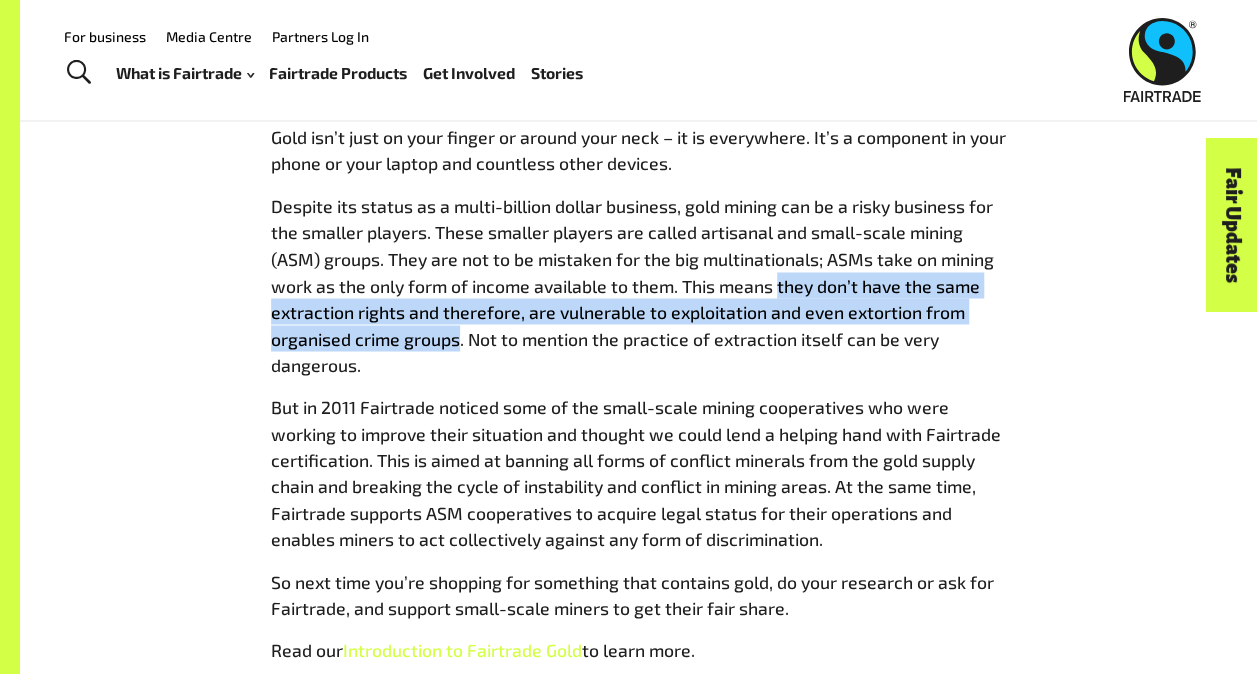 drag, startPoint x: 778, startPoint y: 294, endPoint x: 460, endPoint y: 353, distance: 323.42697 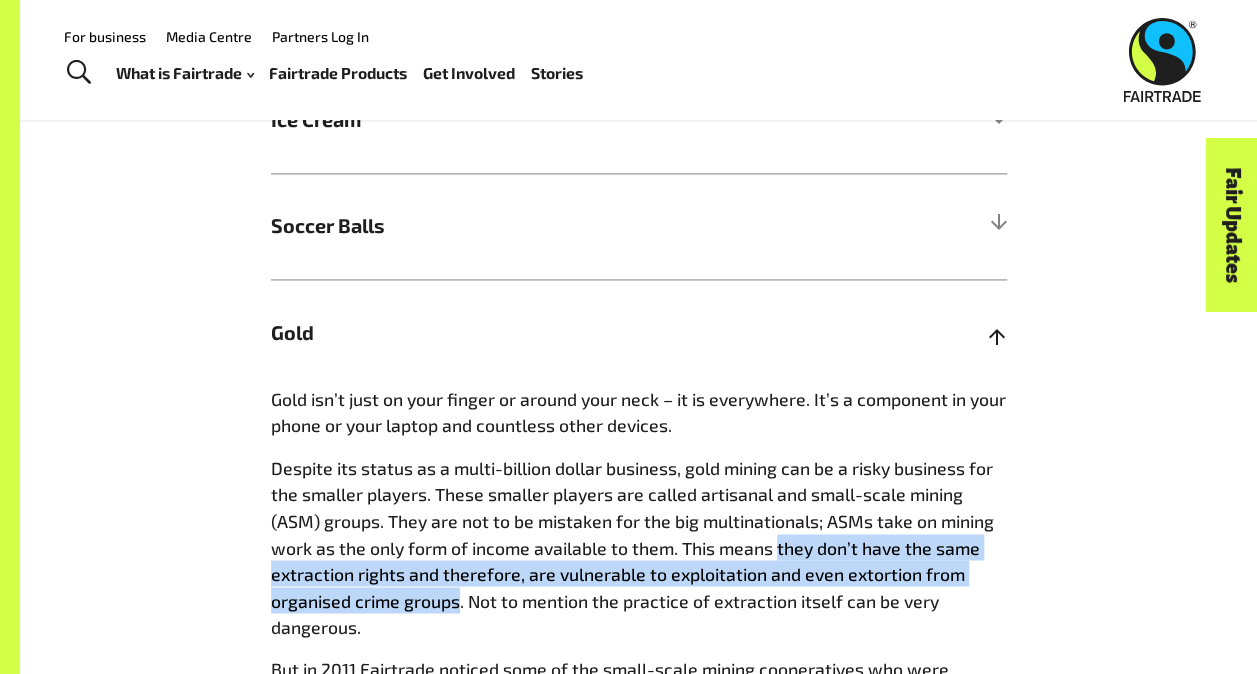 scroll, scrollTop: 1358, scrollLeft: 0, axis: vertical 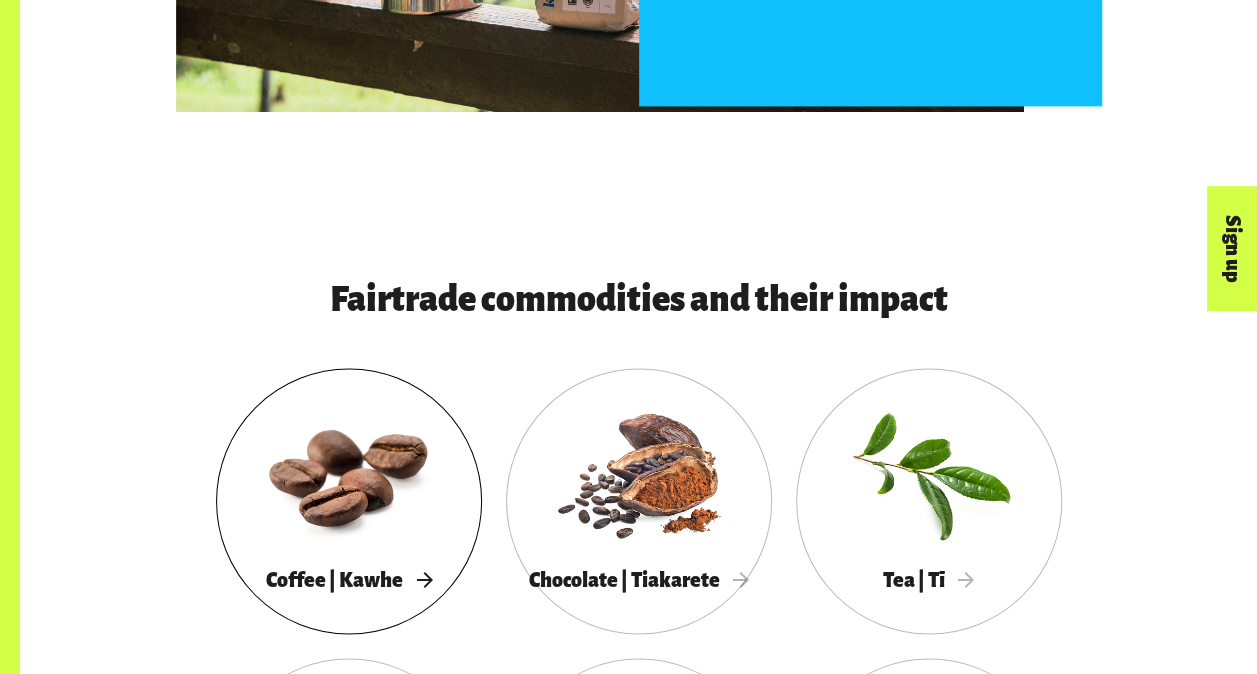 drag, startPoint x: 346, startPoint y: 516, endPoint x: 405, endPoint y: 433, distance: 101.8332 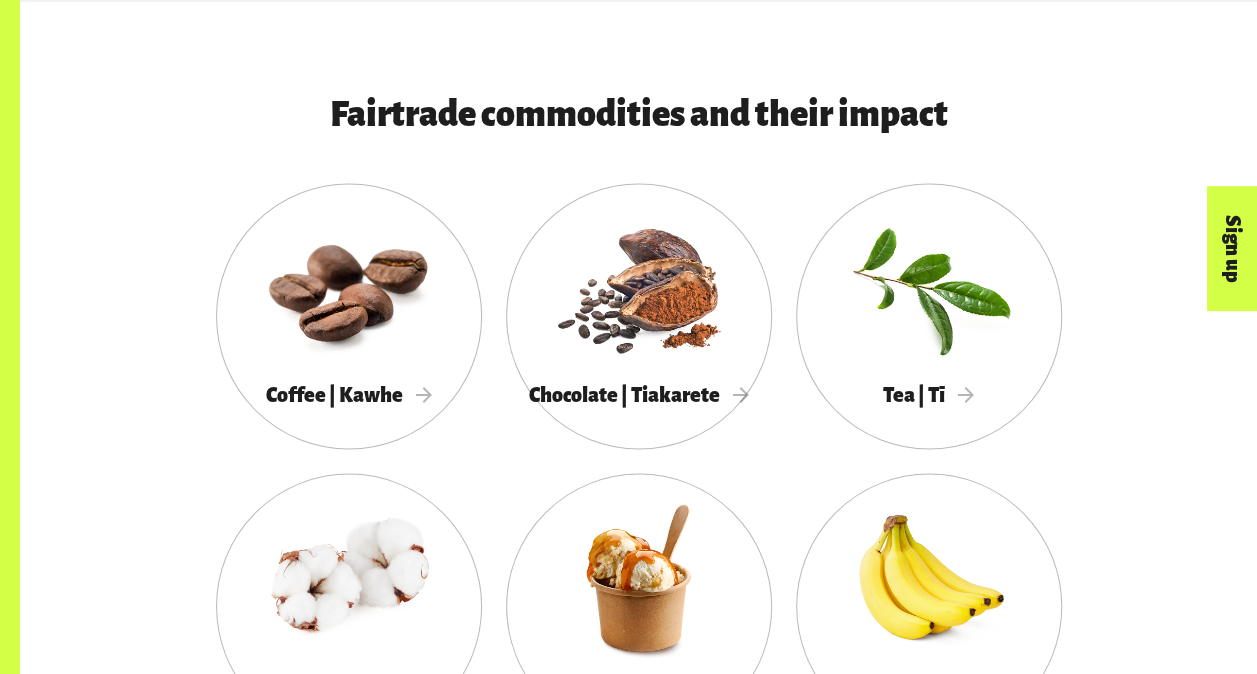 scroll, scrollTop: 1642, scrollLeft: 0, axis: vertical 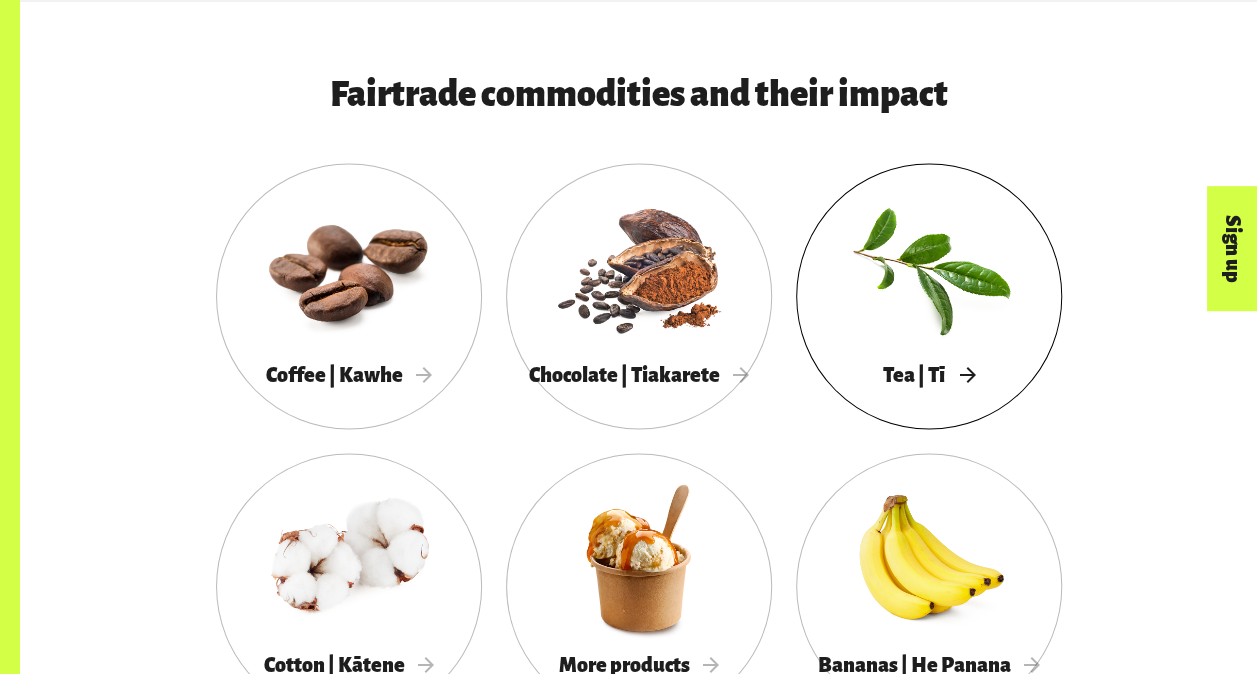 click at bounding box center (929, 267) 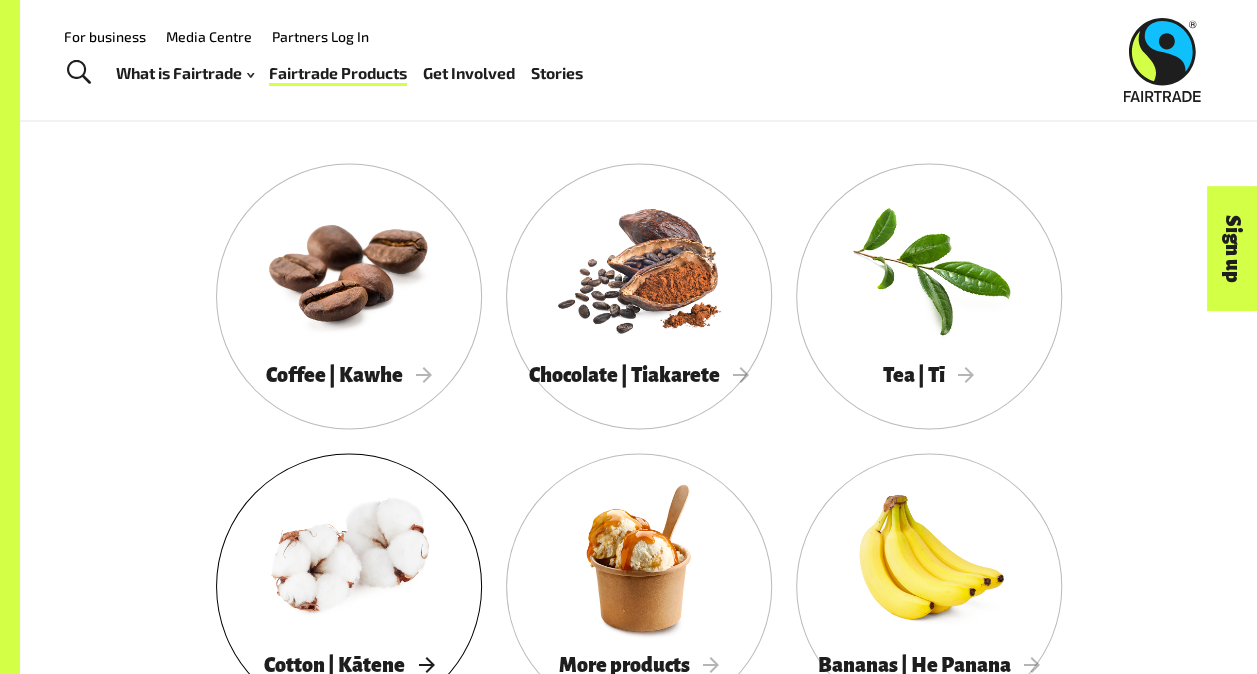 click at bounding box center [349, 557] 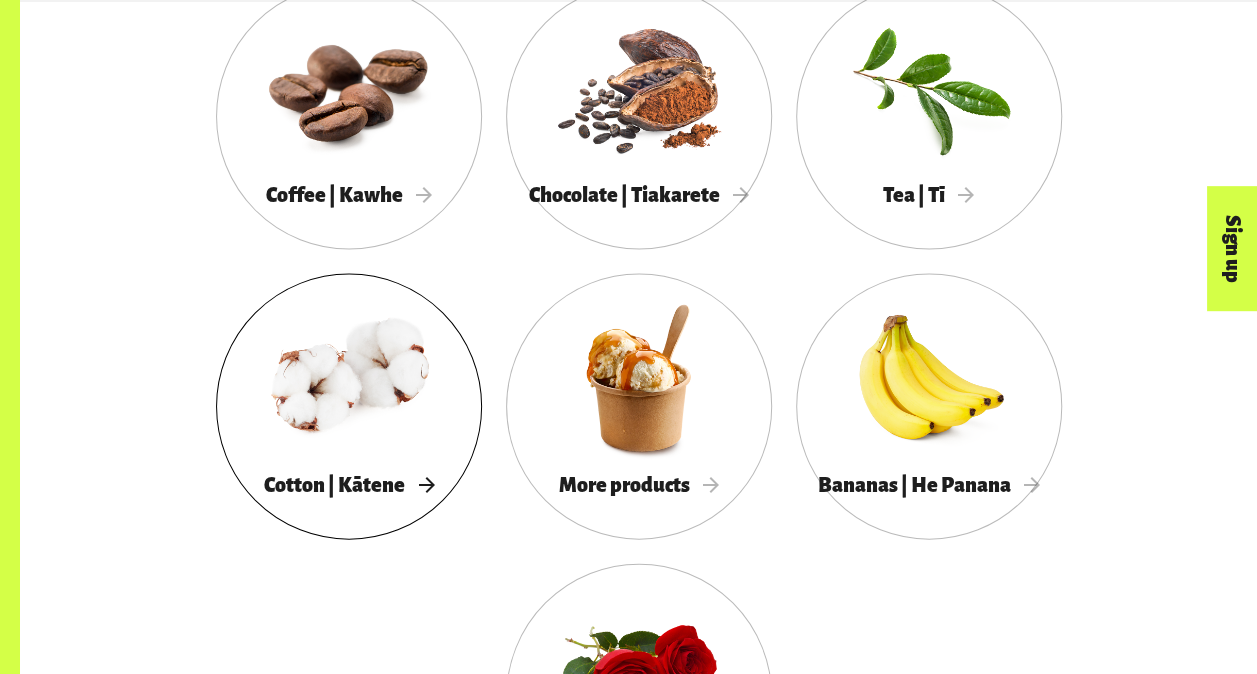 scroll, scrollTop: 1825, scrollLeft: 0, axis: vertical 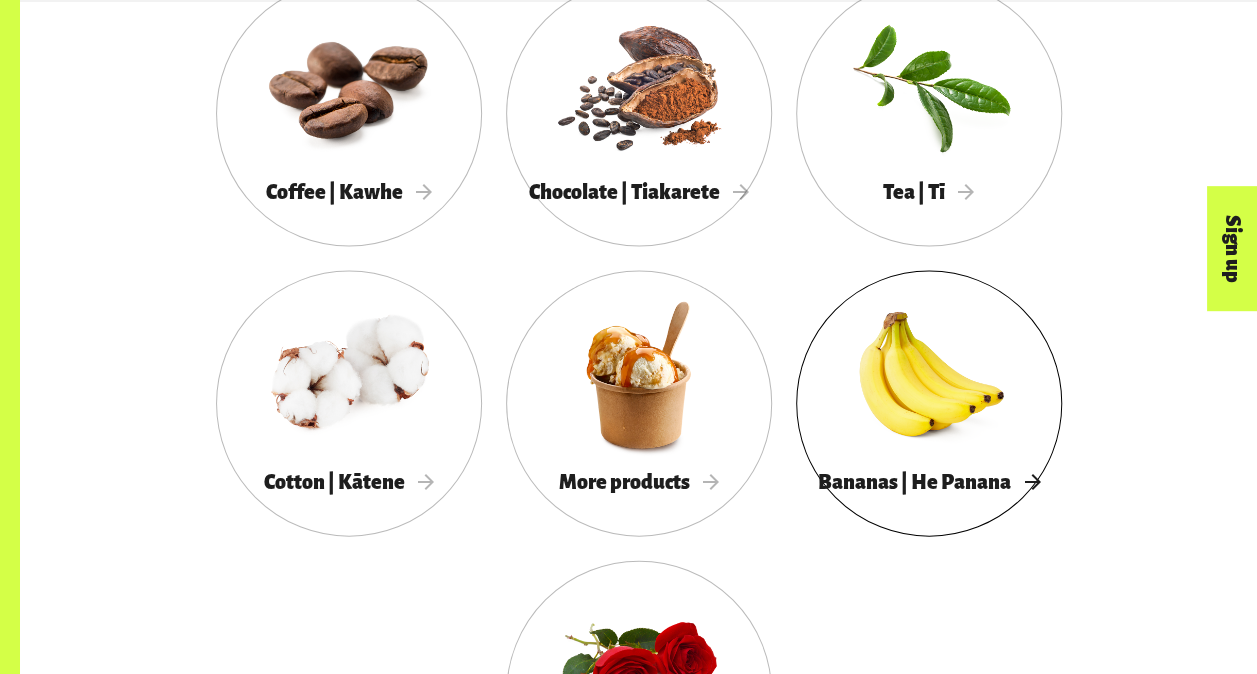 click at bounding box center (929, 374) 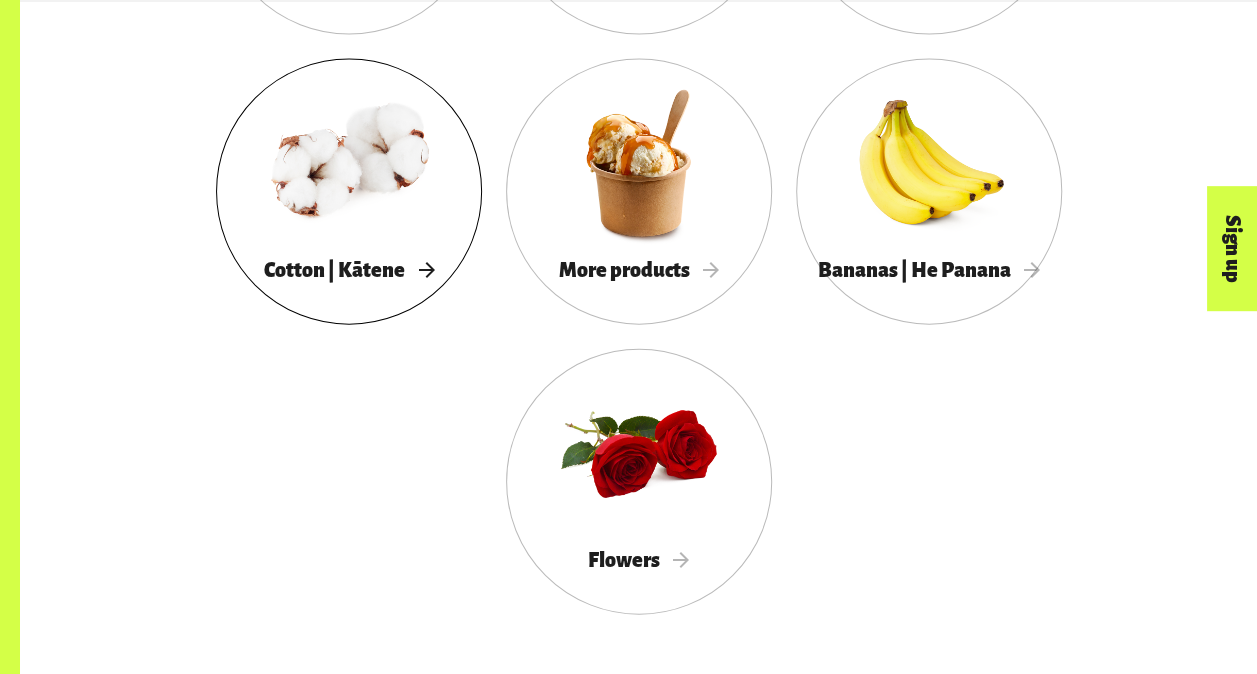scroll, scrollTop: 2040, scrollLeft: 0, axis: vertical 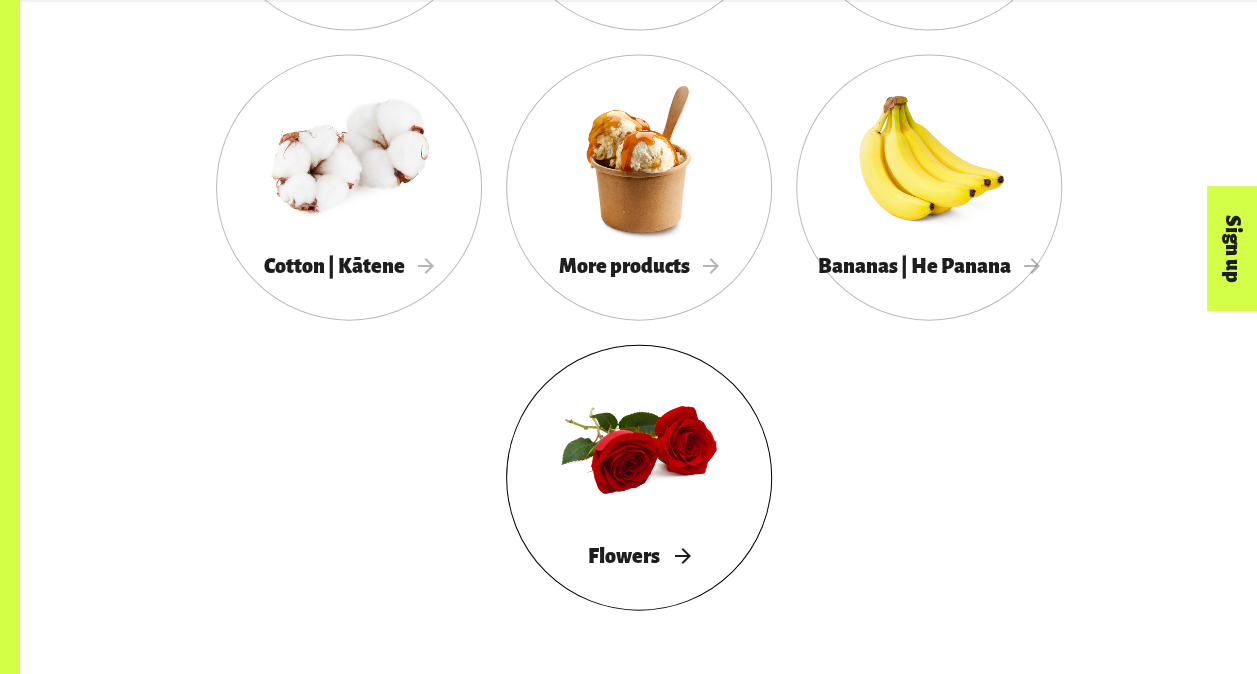 click at bounding box center [639, 449] 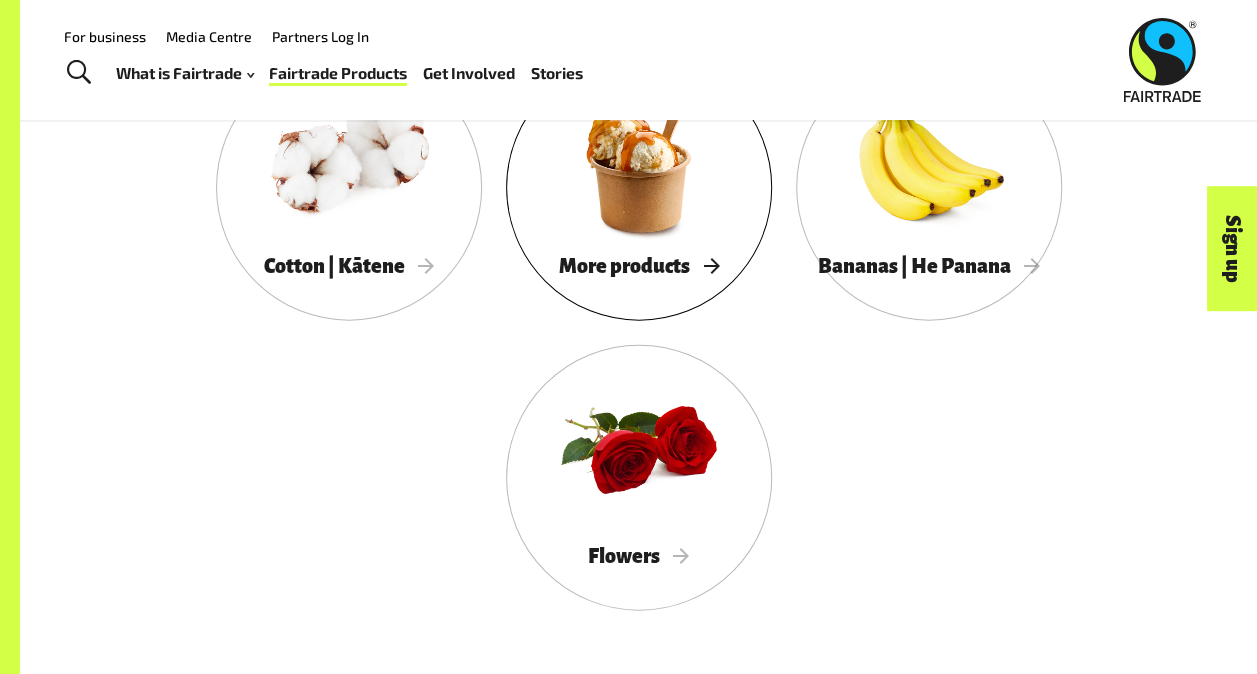 click at bounding box center (639, 159) 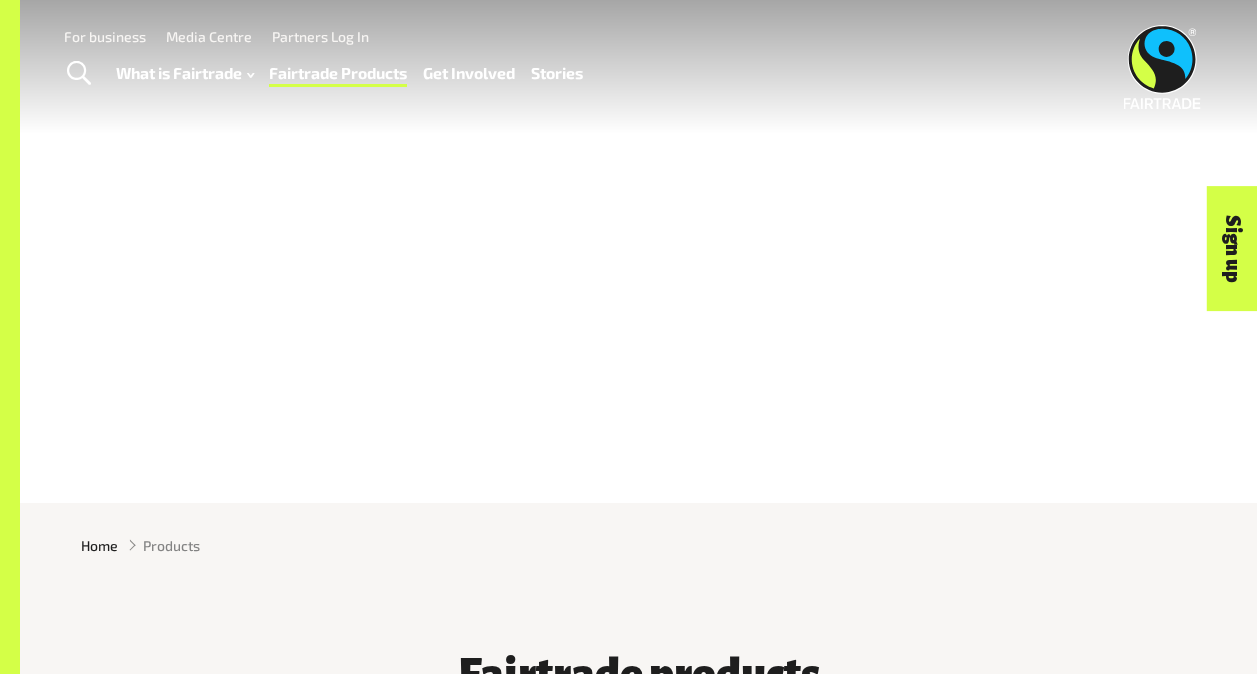 scroll, scrollTop: 0, scrollLeft: 0, axis: both 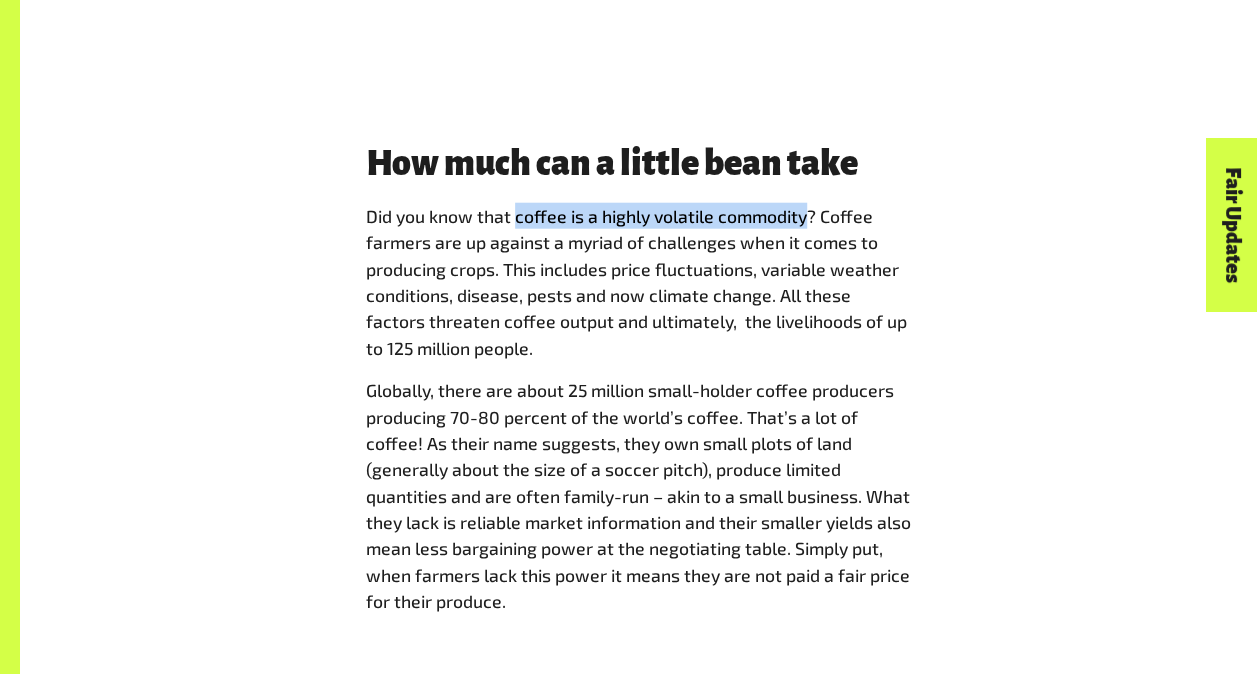 drag, startPoint x: 517, startPoint y: 227, endPoint x: 806, endPoint y: 230, distance: 289.01556 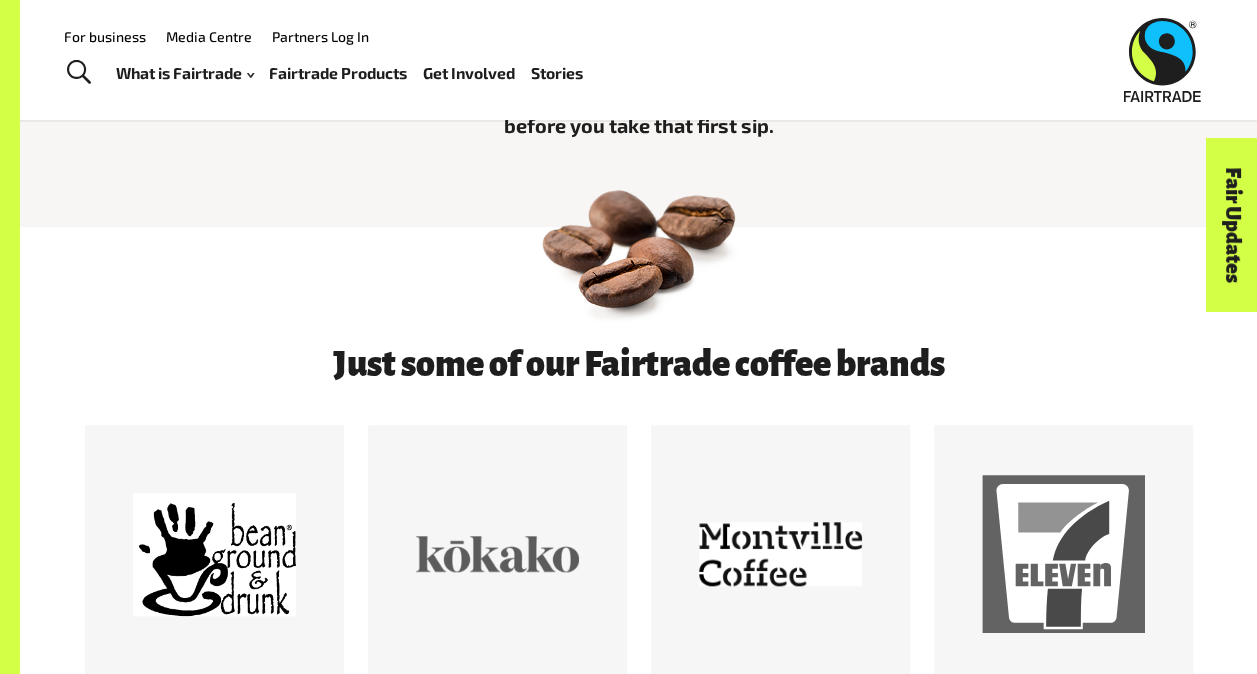 scroll, scrollTop: 0, scrollLeft: 0, axis: both 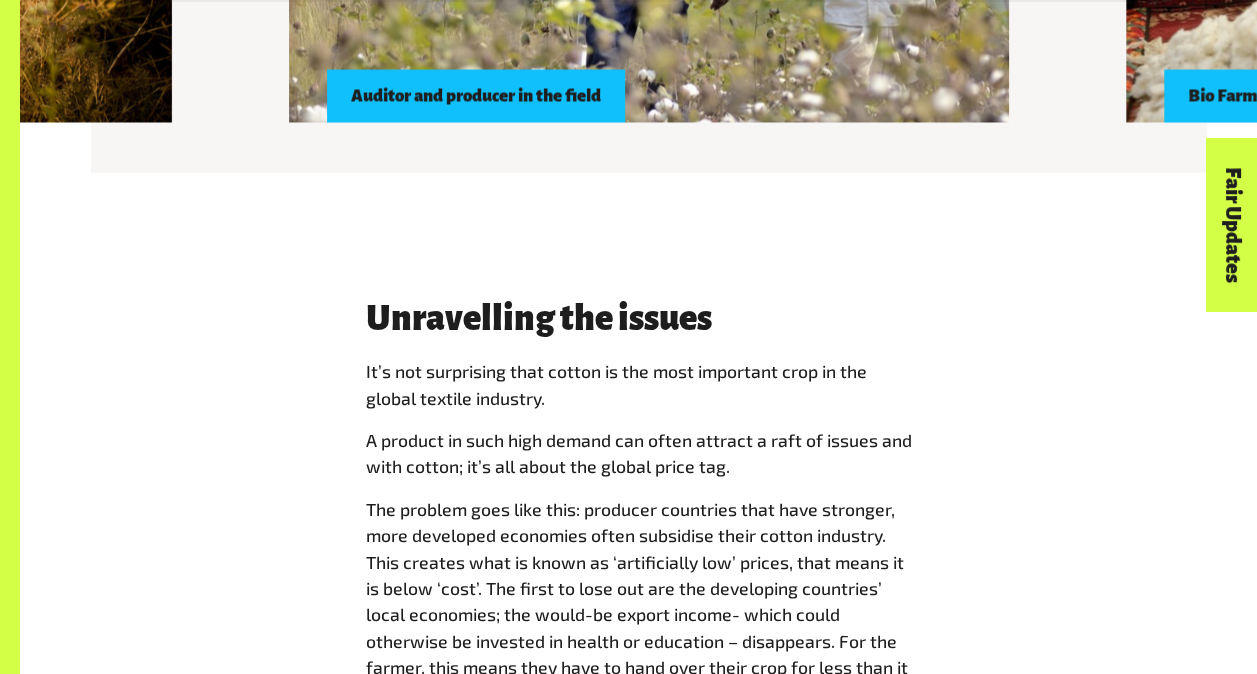drag, startPoint x: 547, startPoint y: 377, endPoint x: 620, endPoint y: 402, distance: 77.16217 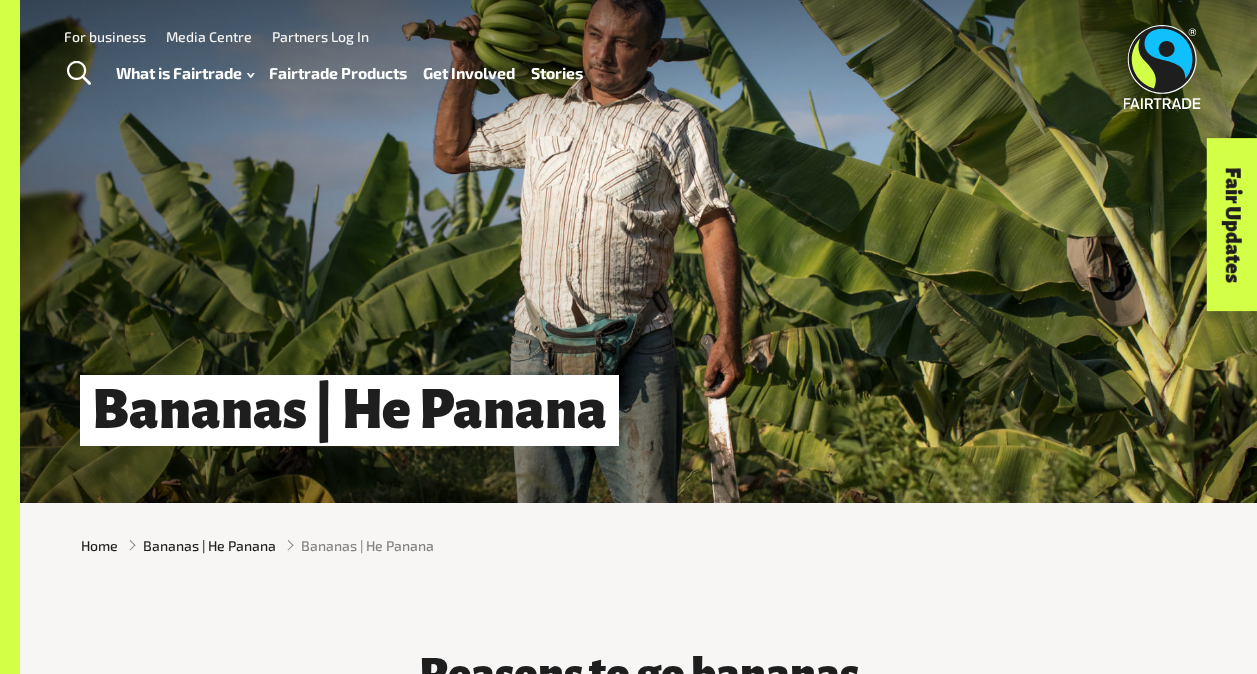 scroll, scrollTop: 251, scrollLeft: 0, axis: vertical 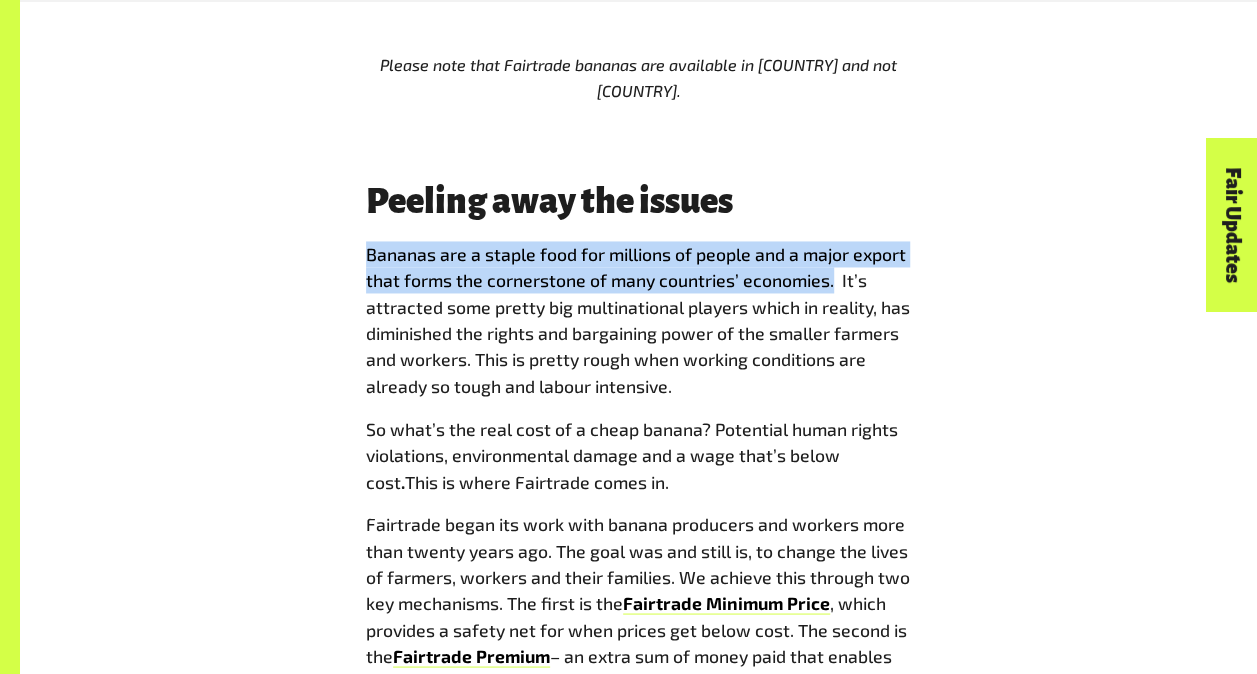 drag, startPoint x: 356, startPoint y: 259, endPoint x: 830, endPoint y: 295, distance: 475.3651 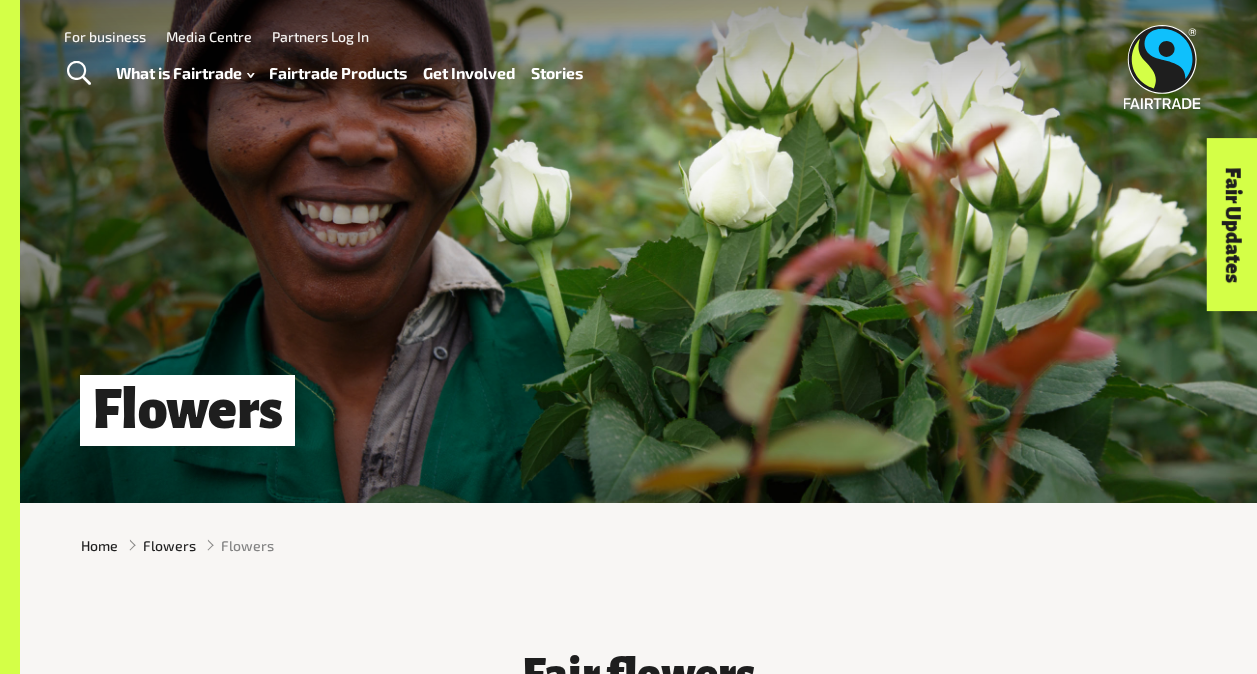 scroll, scrollTop: 0, scrollLeft: 0, axis: both 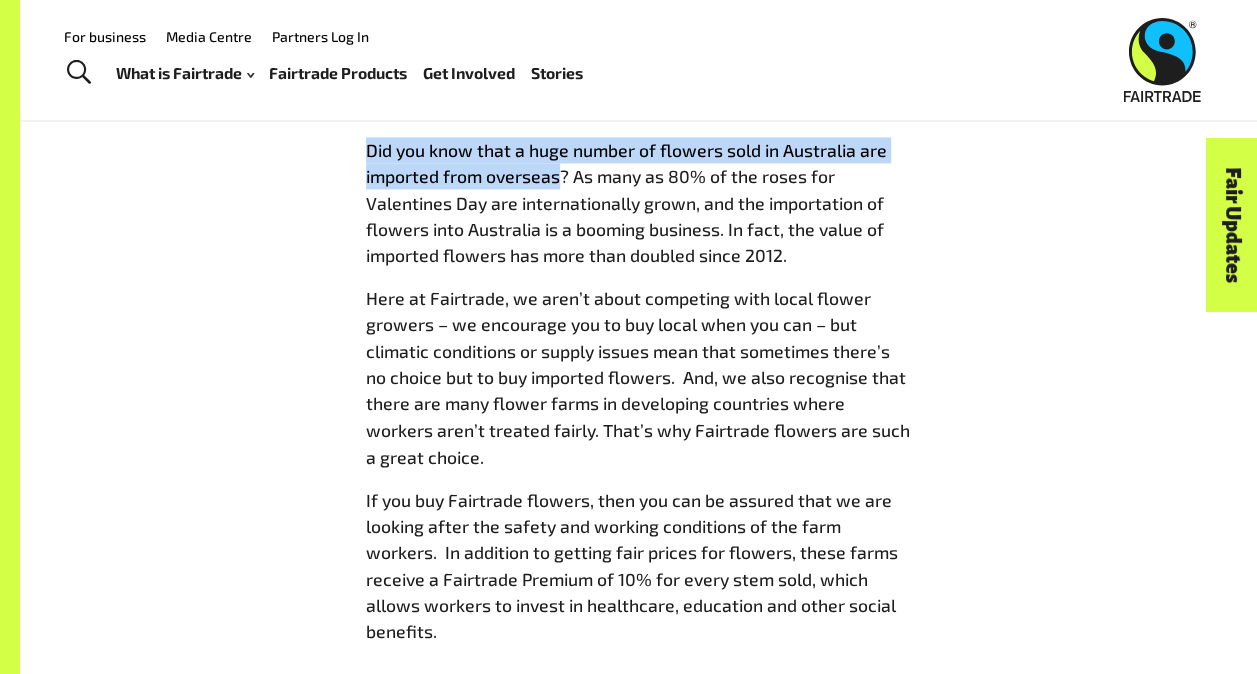 drag, startPoint x: 350, startPoint y: 148, endPoint x: 562, endPoint y: 184, distance: 215.03488 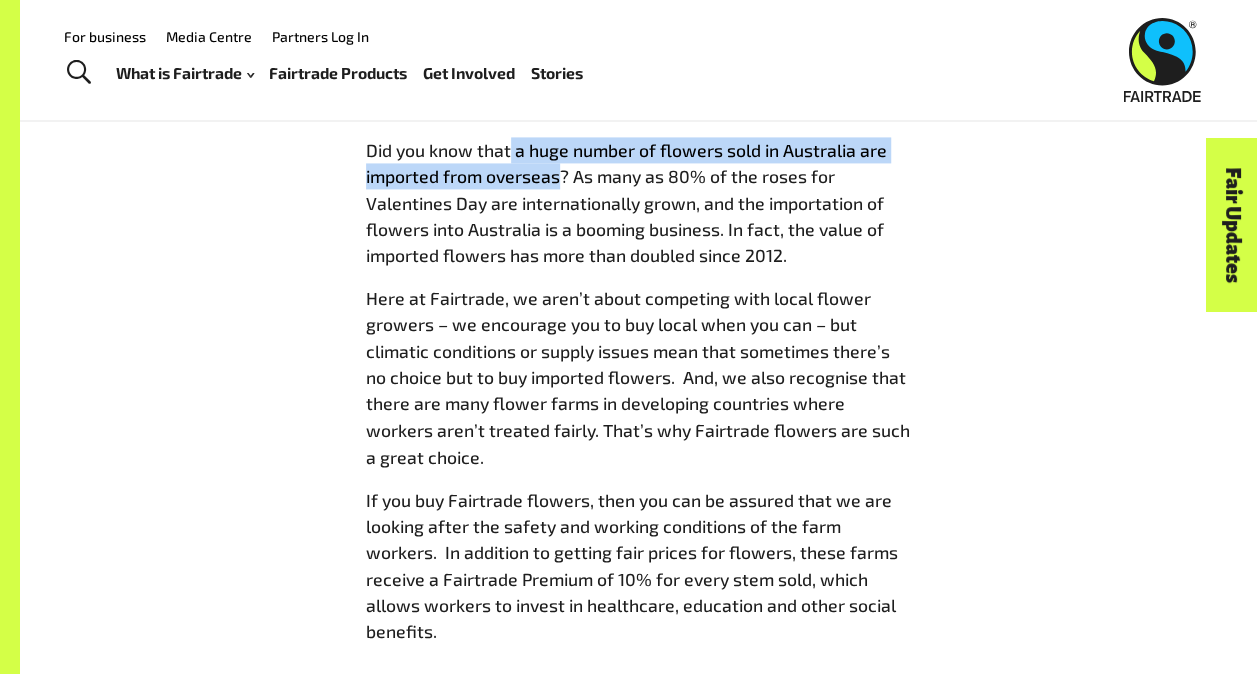 drag, startPoint x: 508, startPoint y: 161, endPoint x: 562, endPoint y: 186, distance: 59.5063 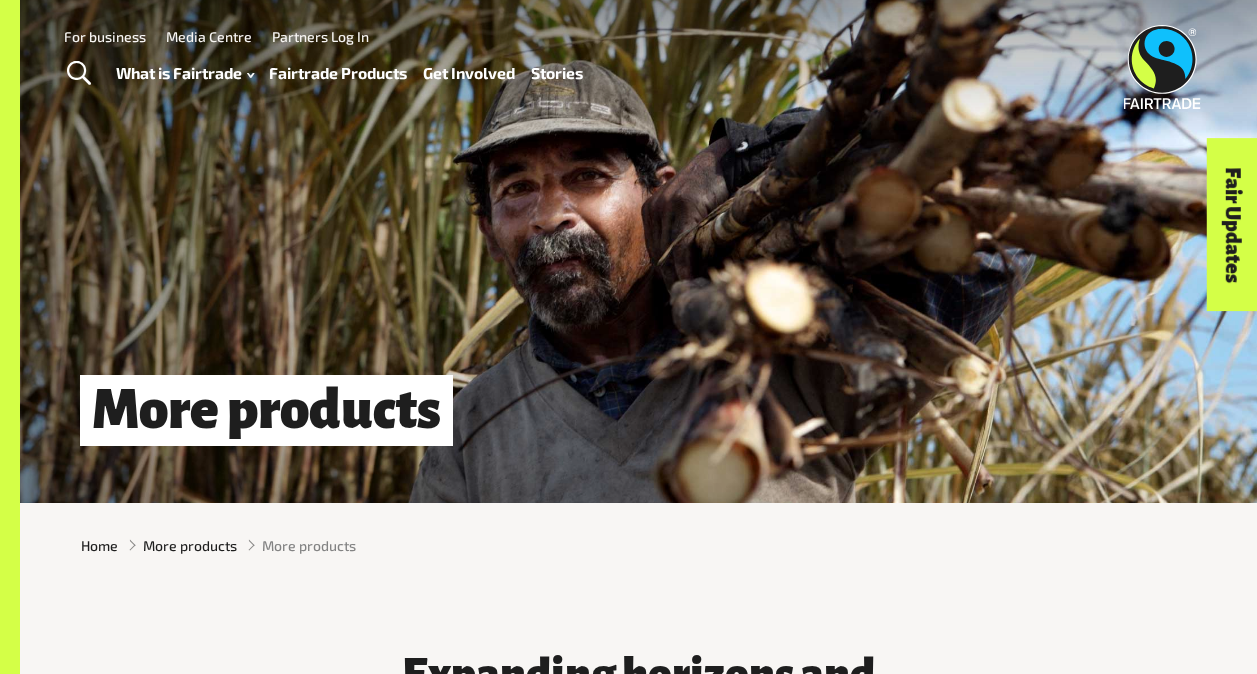 scroll, scrollTop: 351, scrollLeft: 0, axis: vertical 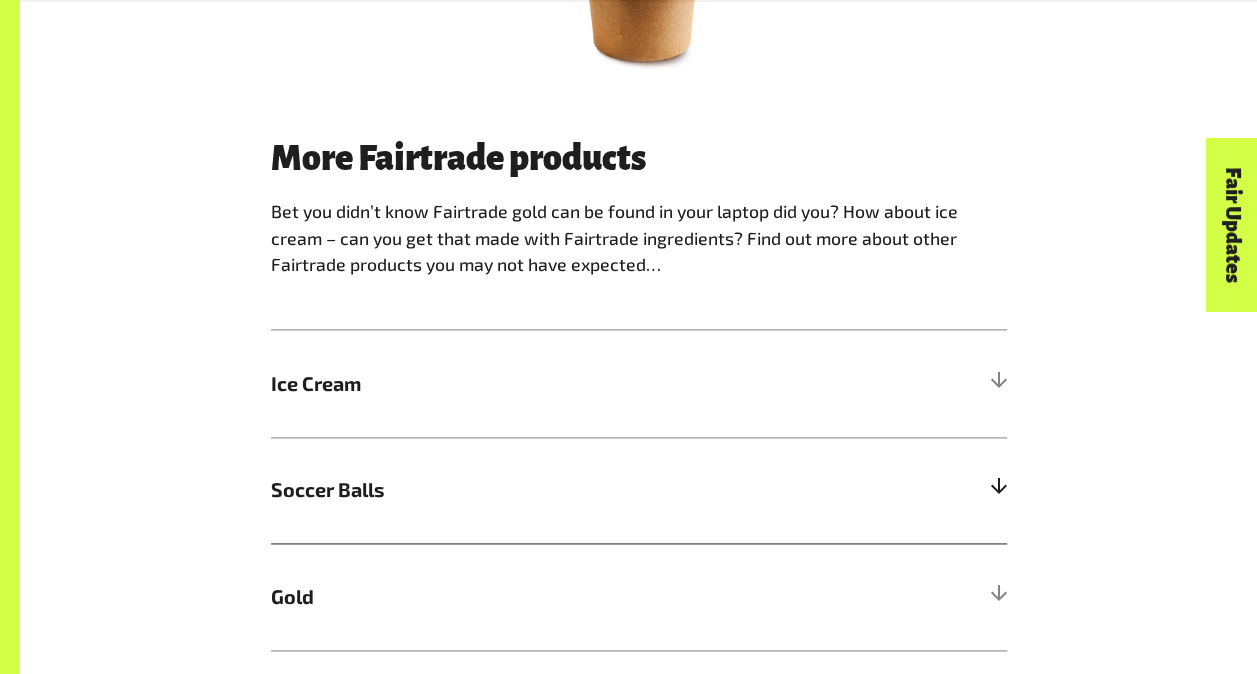 click on "Soccer Balls" at bounding box center [639, 490] 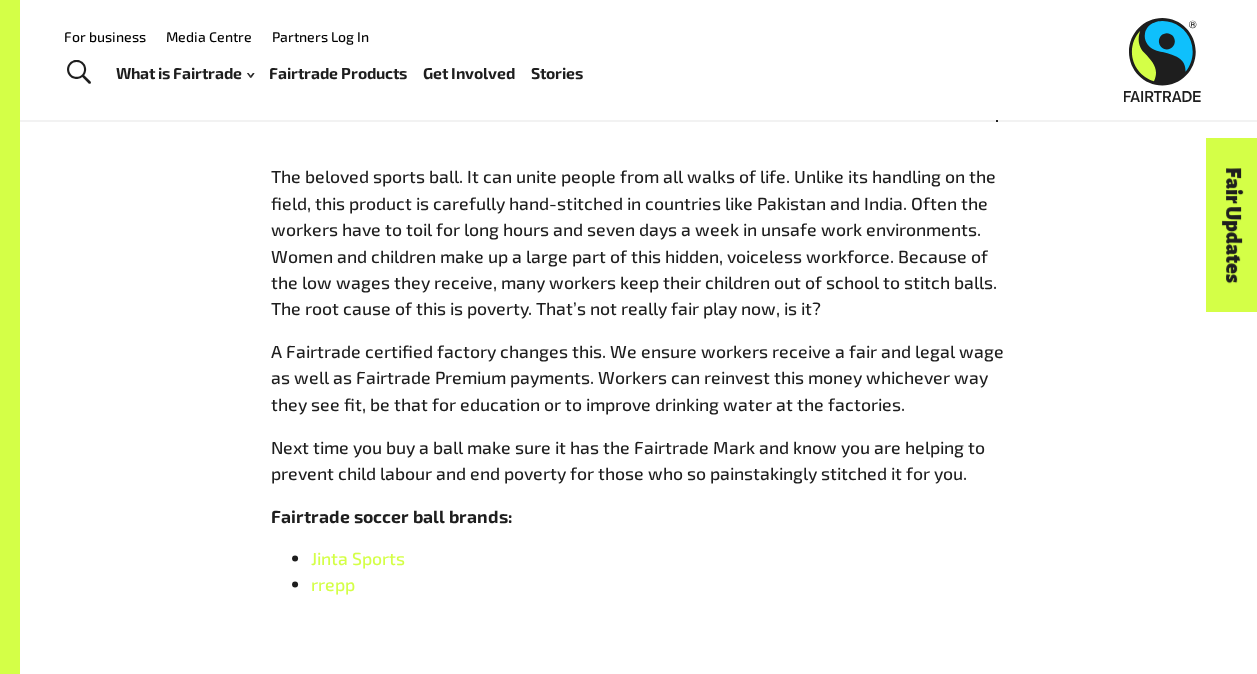 scroll, scrollTop: 1474, scrollLeft: 0, axis: vertical 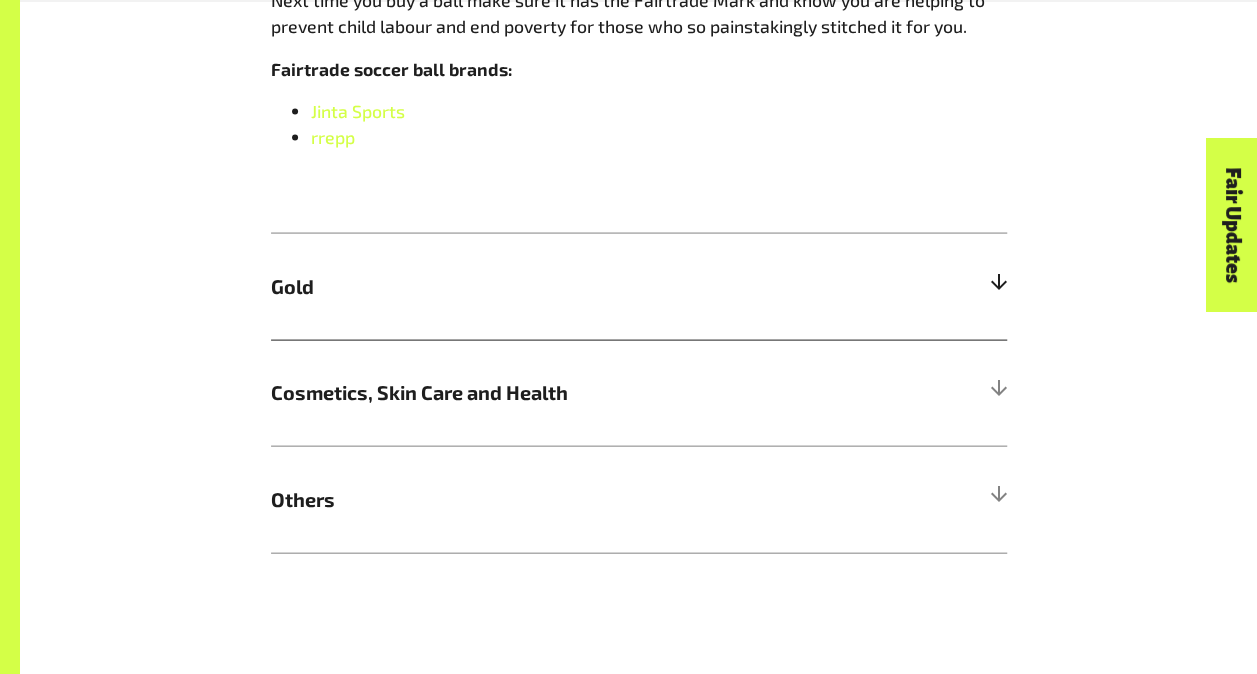 click on "Gold" at bounding box center [639, 286] 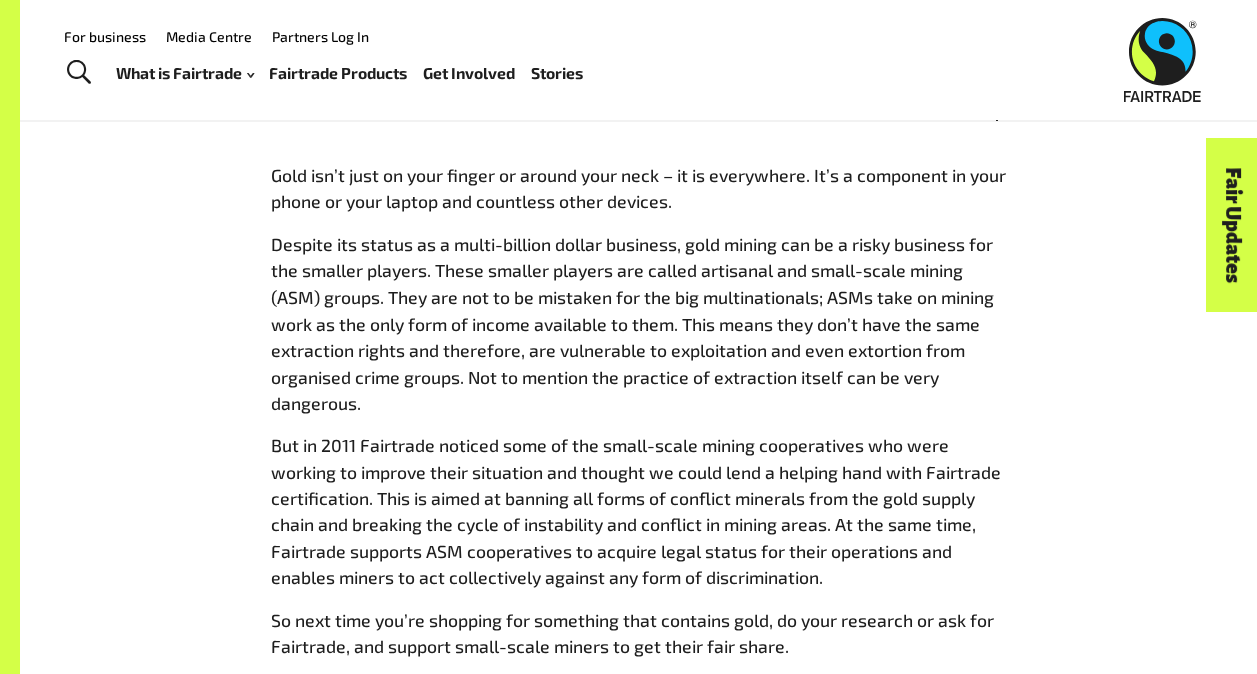 scroll, scrollTop: 1584, scrollLeft: 0, axis: vertical 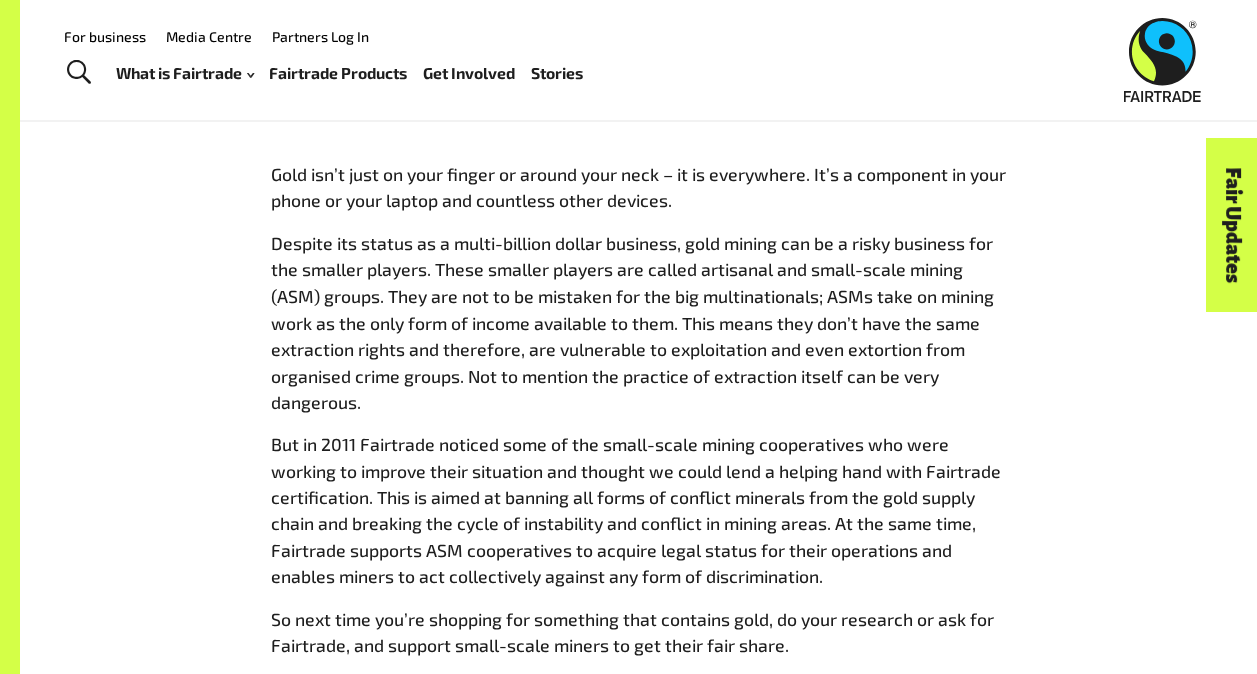 drag, startPoint x: 811, startPoint y: 179, endPoint x: 836, endPoint y: 205, distance: 36.069378 